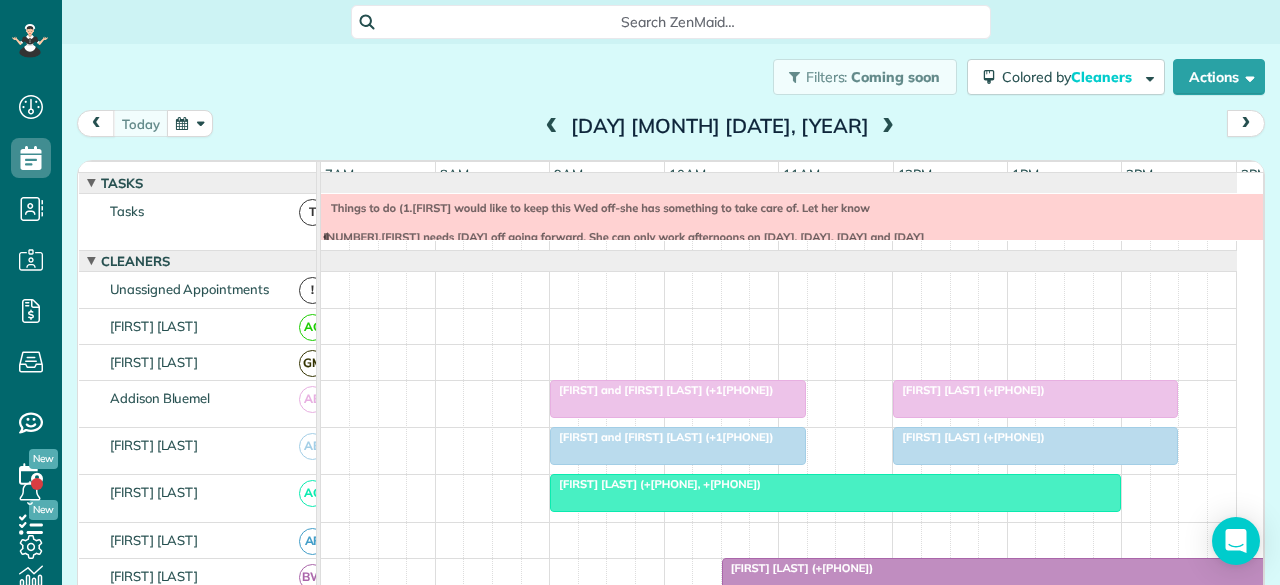 scroll, scrollTop: 0, scrollLeft: 0, axis: both 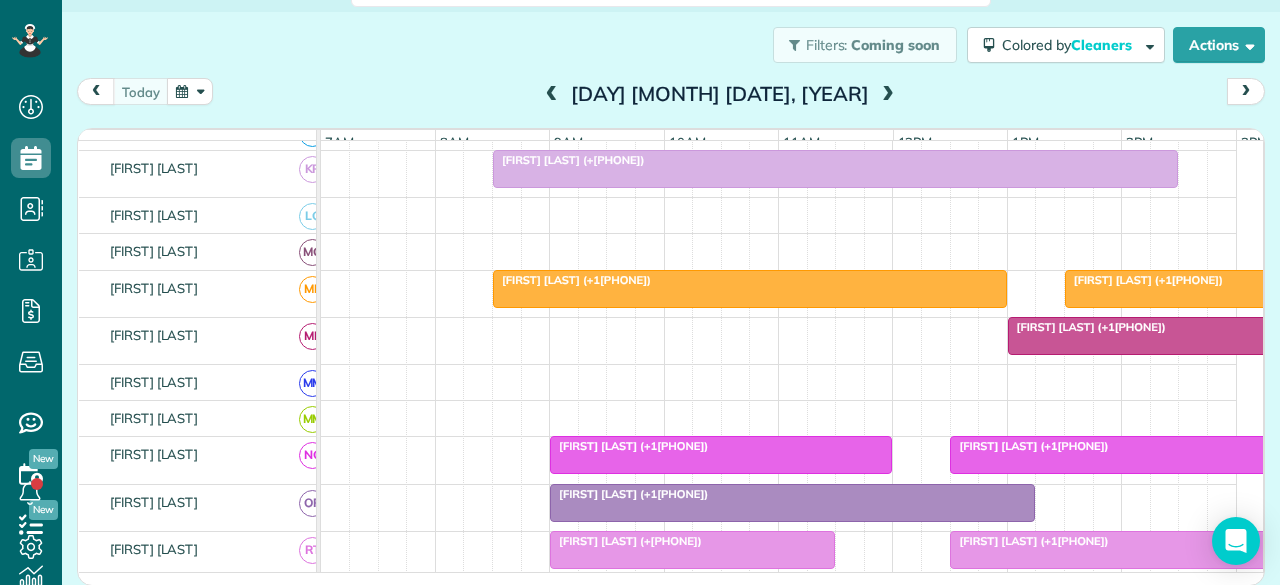 click at bounding box center (888, 95) 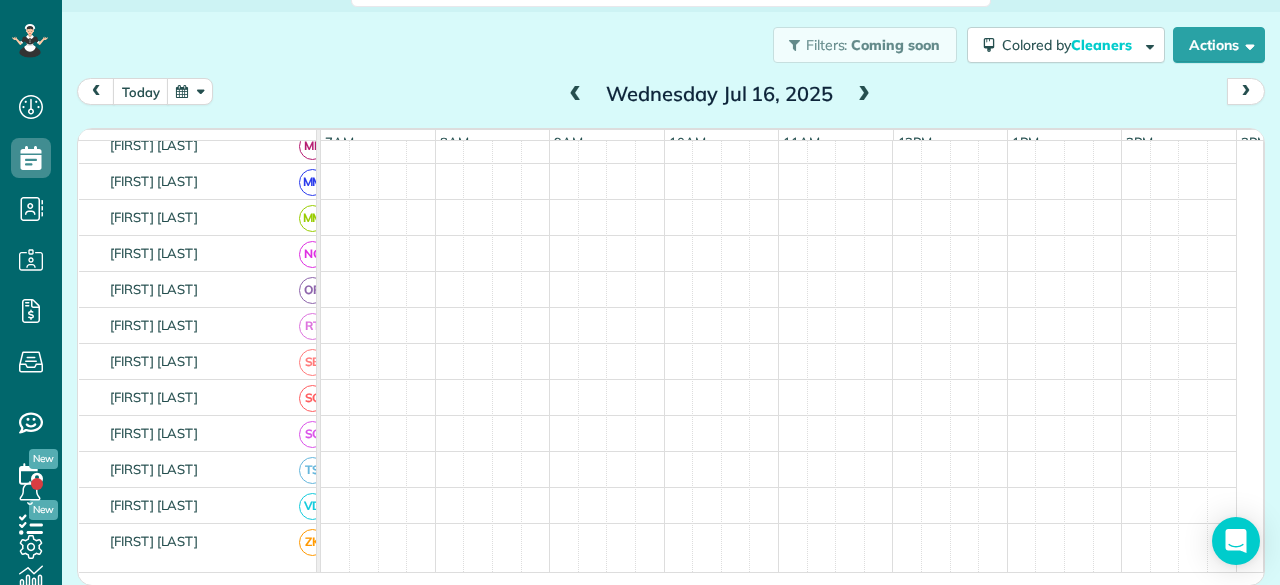 scroll, scrollTop: 754, scrollLeft: 0, axis: vertical 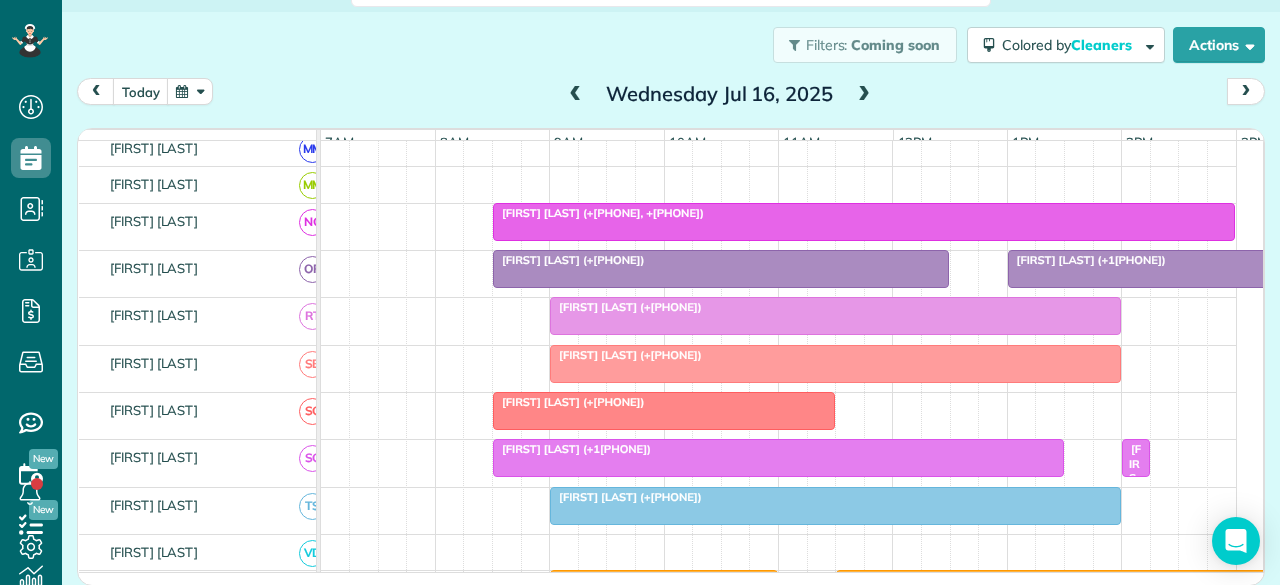 click at bounding box center [864, 222] 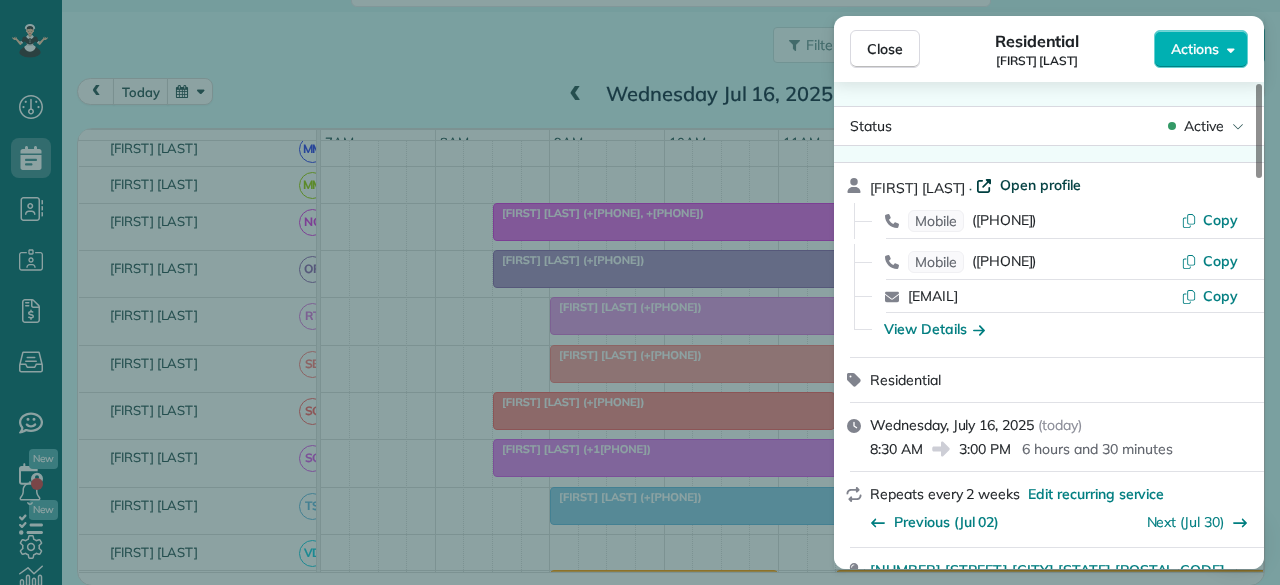 click on "Open profile" at bounding box center (1040, 185) 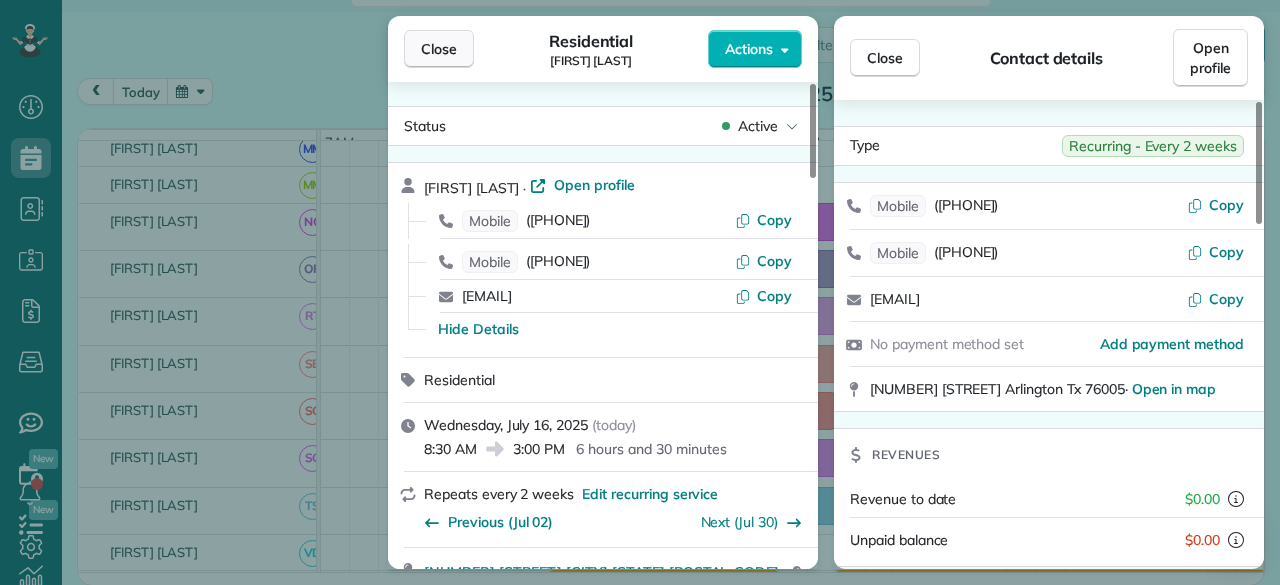 click on "Close" at bounding box center (439, 49) 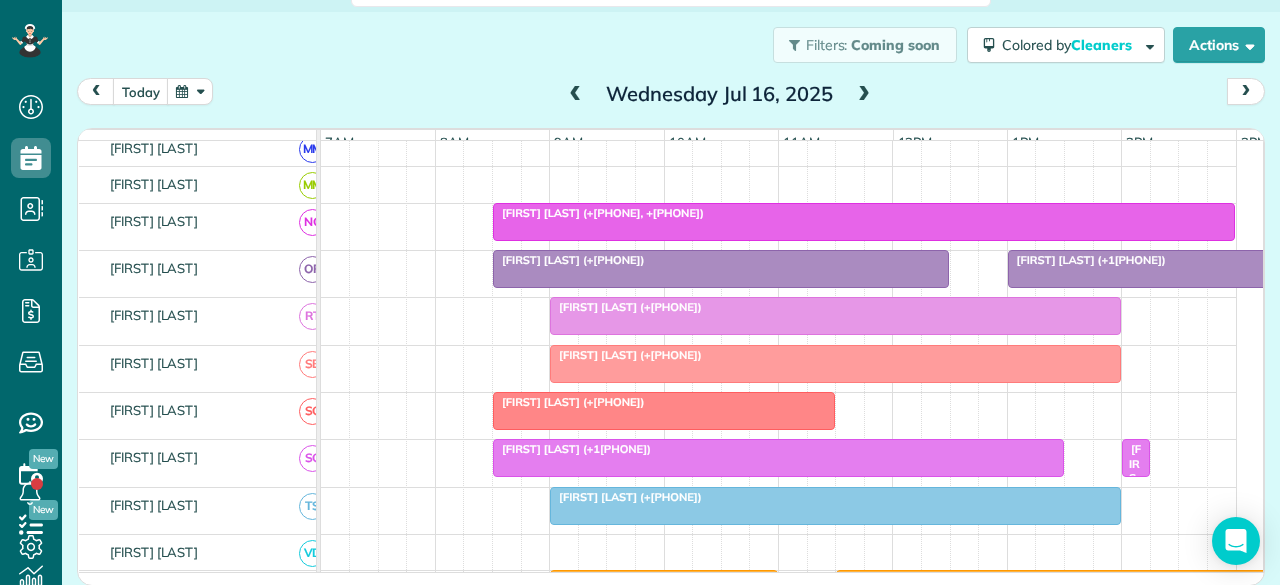 click at bounding box center [835, 316] 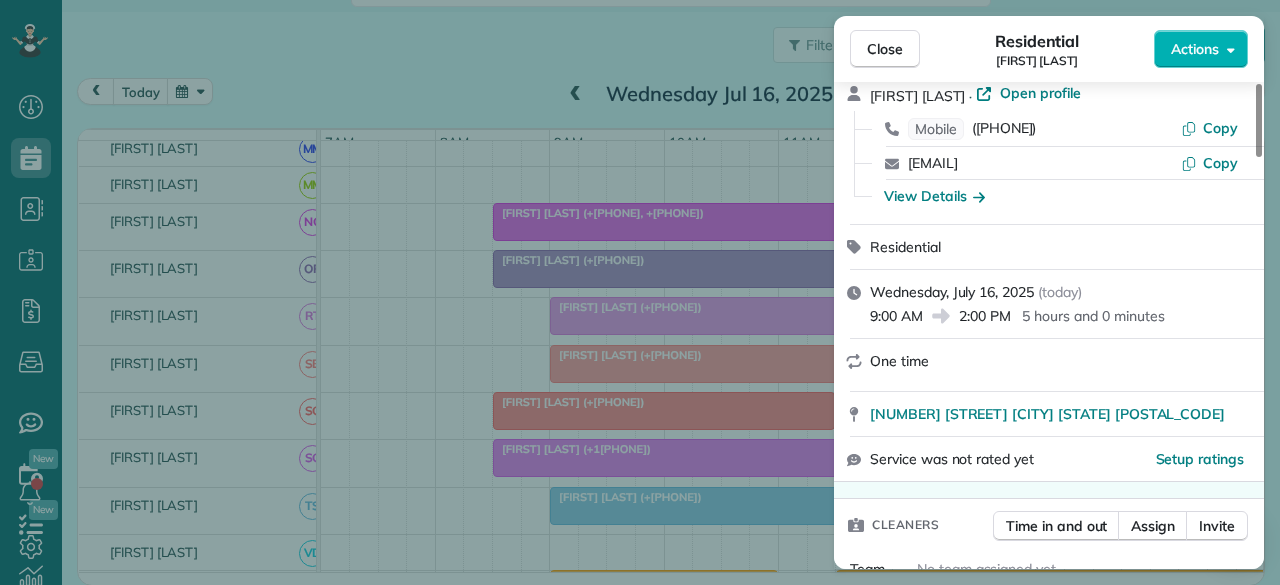 scroll, scrollTop: 0, scrollLeft: 0, axis: both 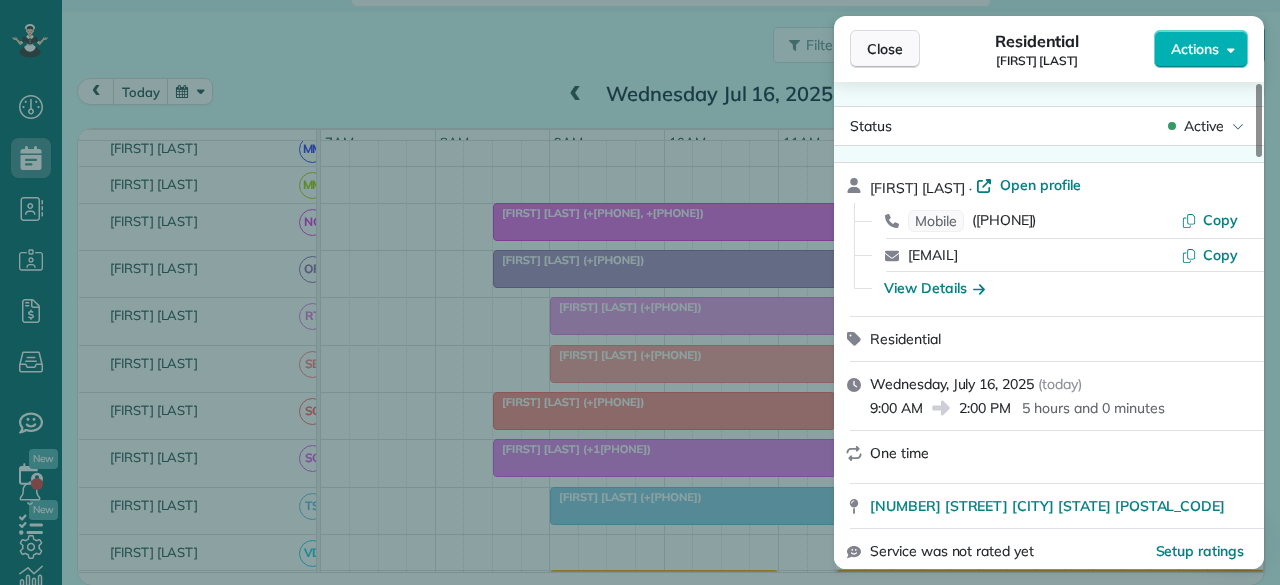 click on "Close" at bounding box center [885, 49] 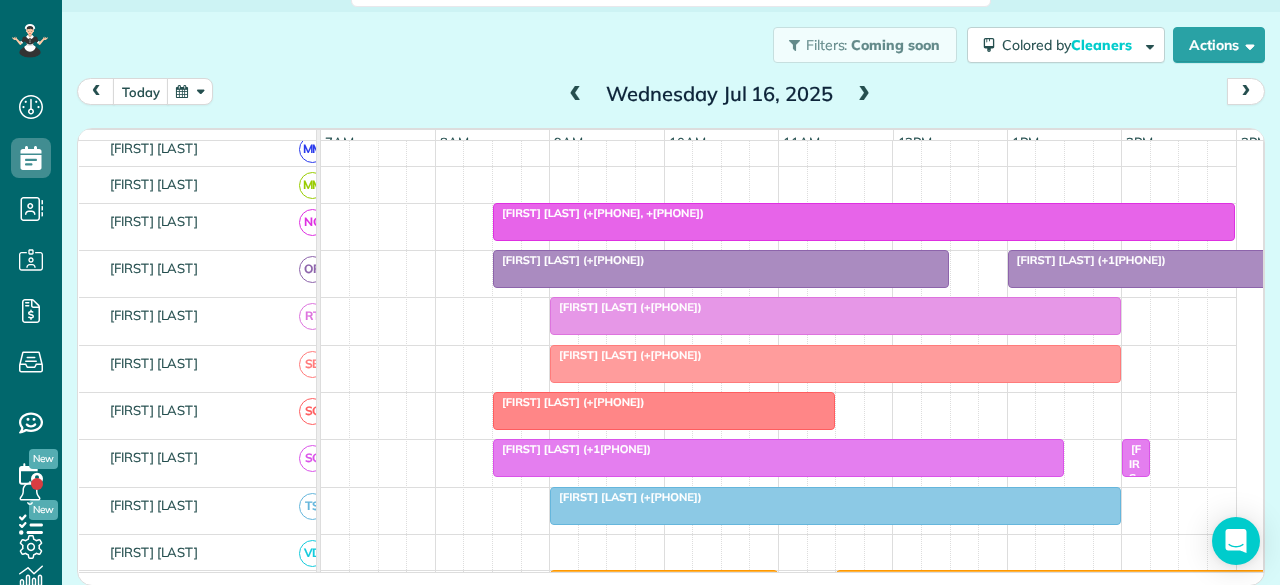 scroll, scrollTop: 1194, scrollLeft: 0, axis: vertical 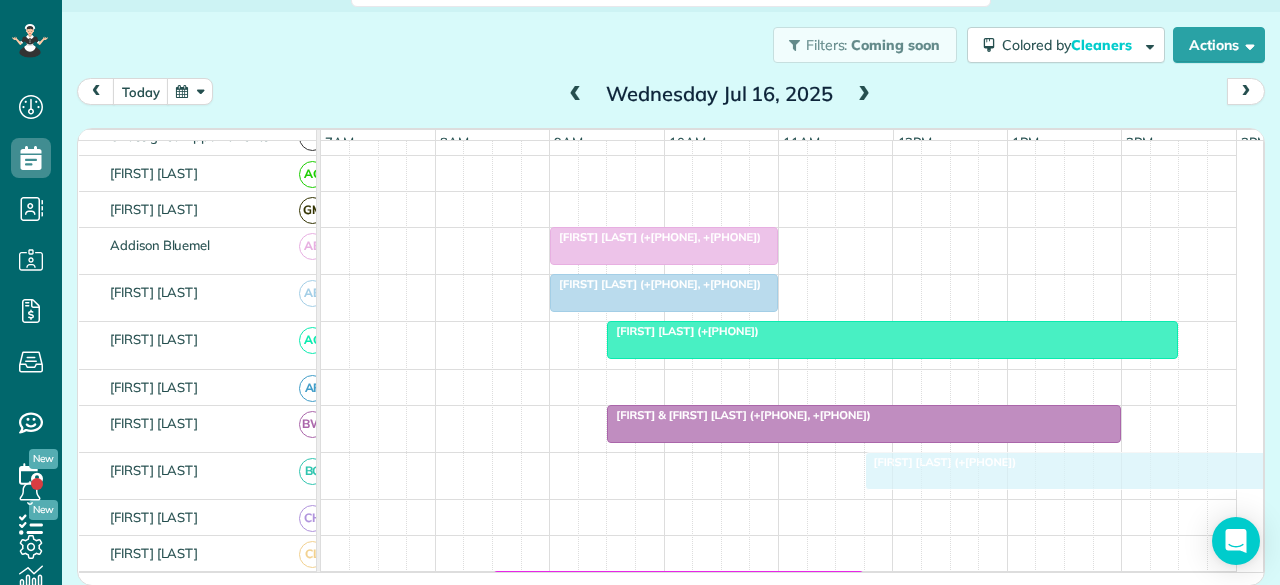 drag, startPoint x: 578, startPoint y: 473, endPoint x: 880, endPoint y: 461, distance: 302.2383 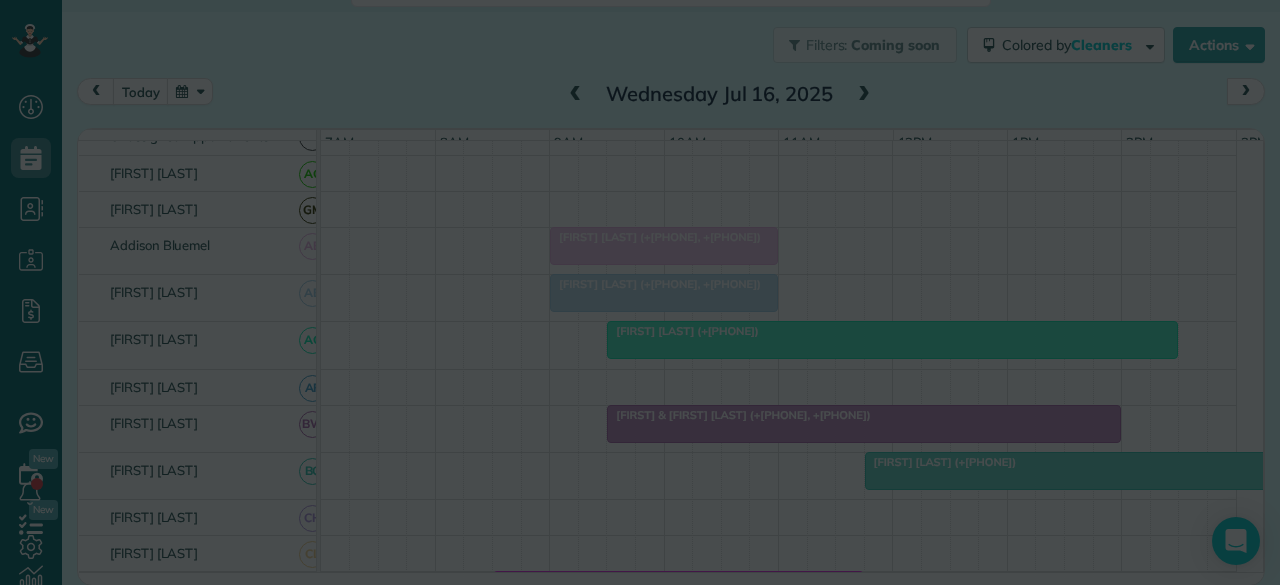 scroll, scrollTop: 0, scrollLeft: 0, axis: both 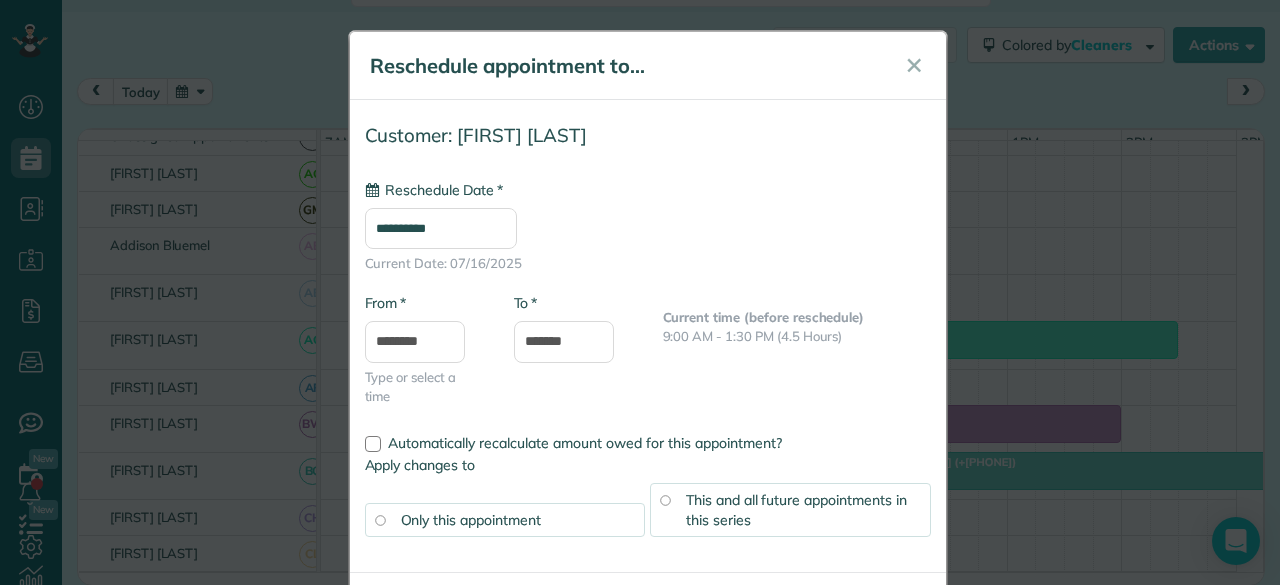 type on "**********" 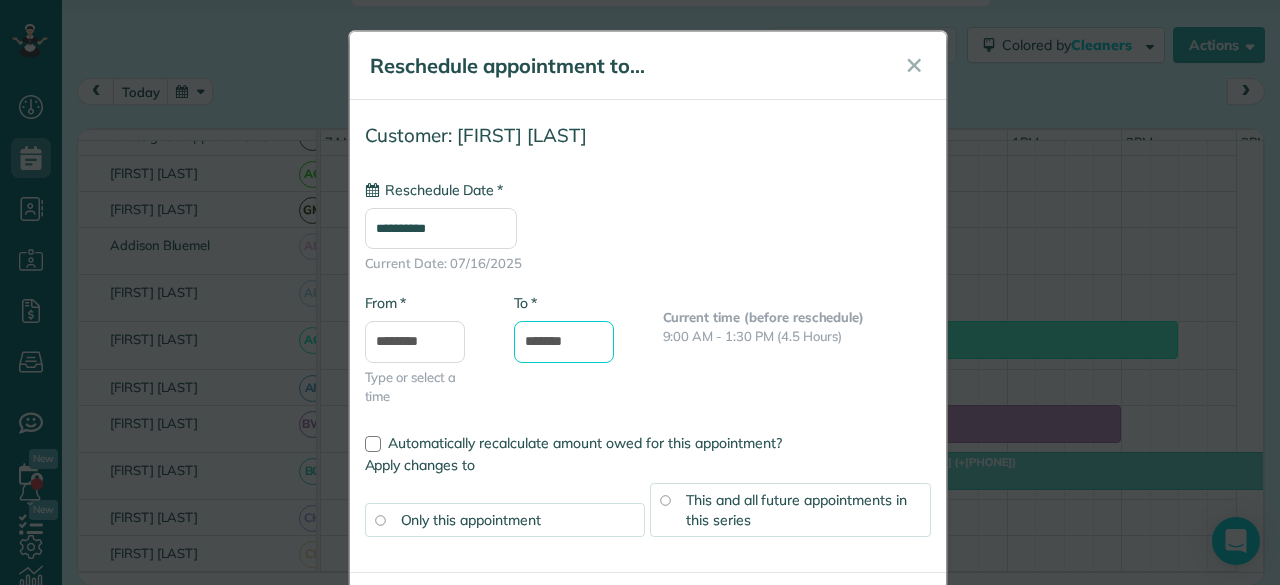 click on "*******" at bounding box center (564, 342) 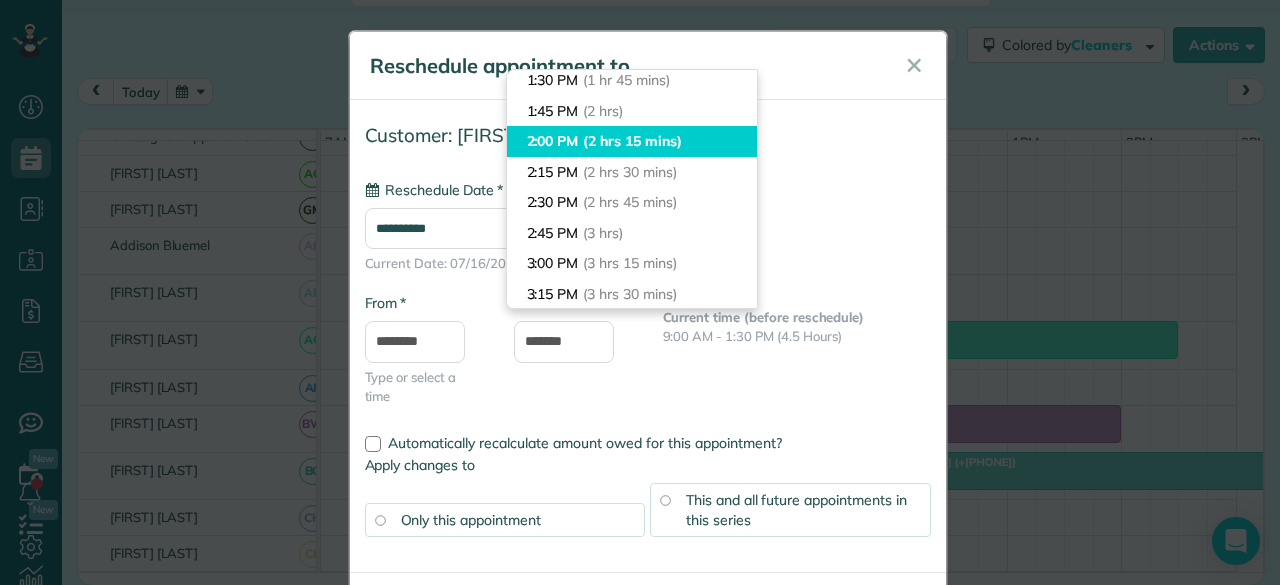 type on "*******" 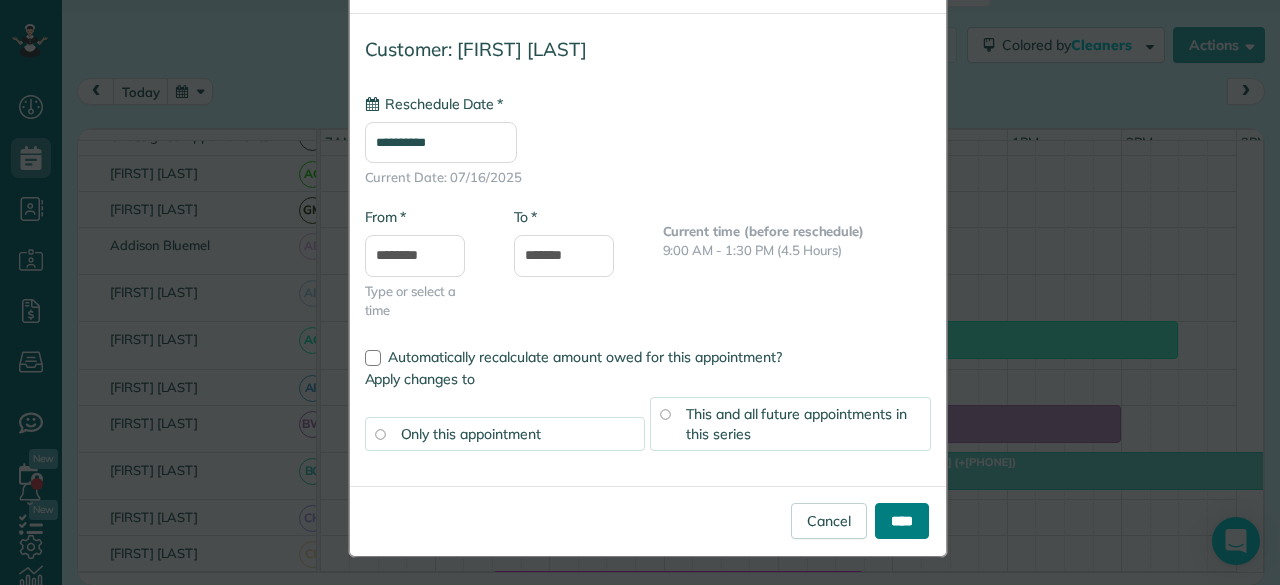 click on "****" at bounding box center [902, 521] 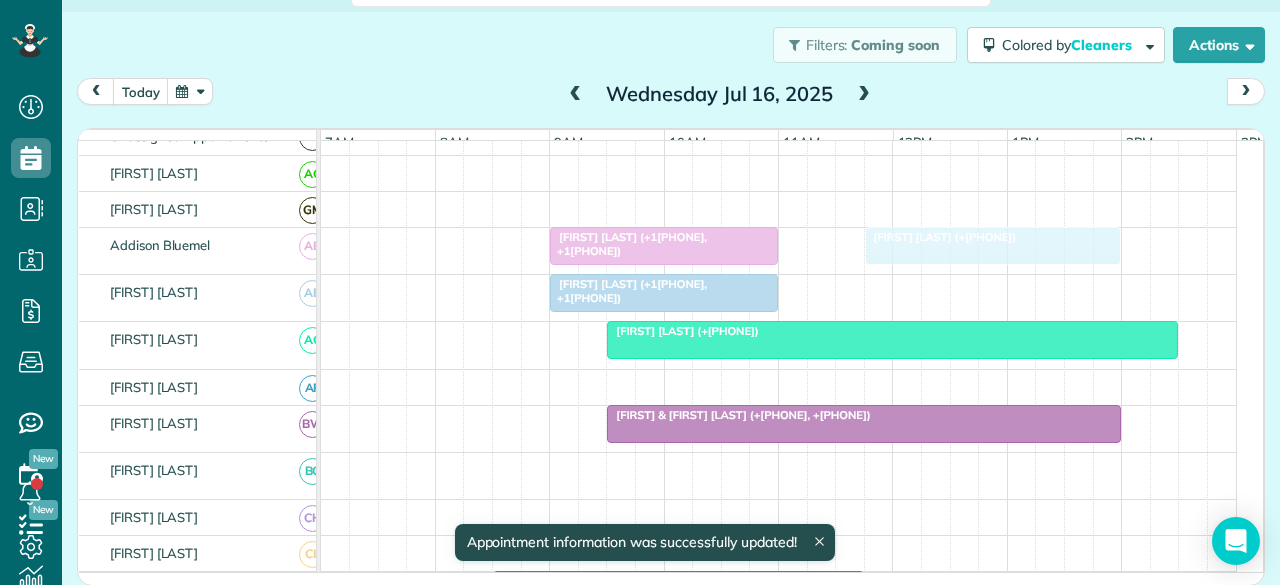 drag, startPoint x: 928, startPoint y: 478, endPoint x: 926, endPoint y: 256, distance: 222.009 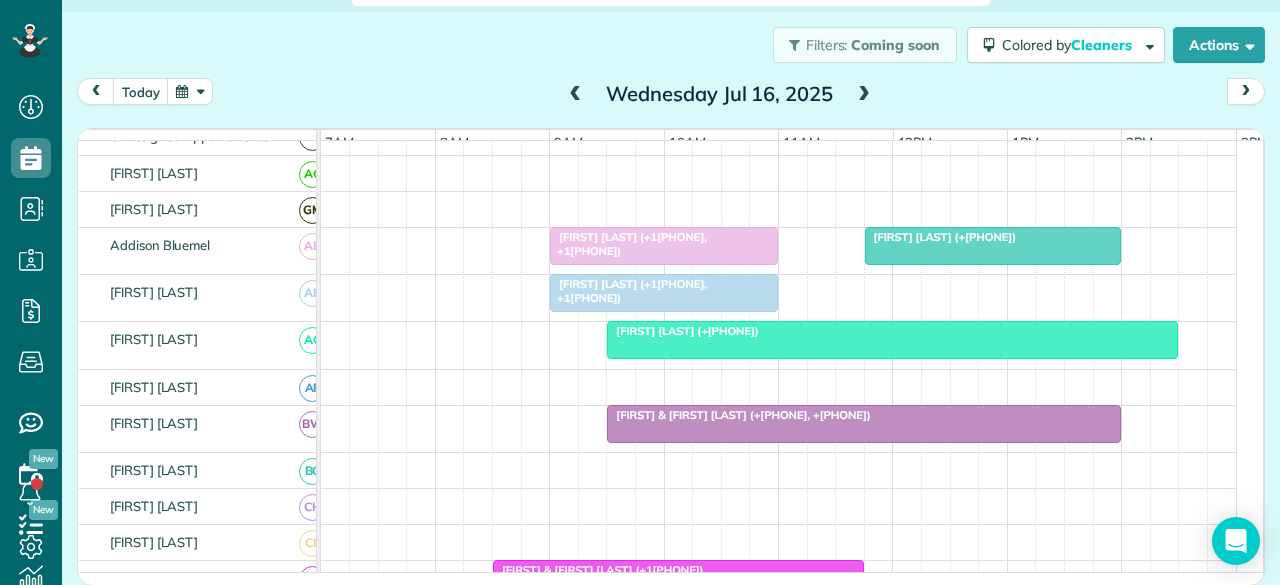 click on "[FIRST] [LAST] (+[PHONE])" at bounding box center [941, 237] 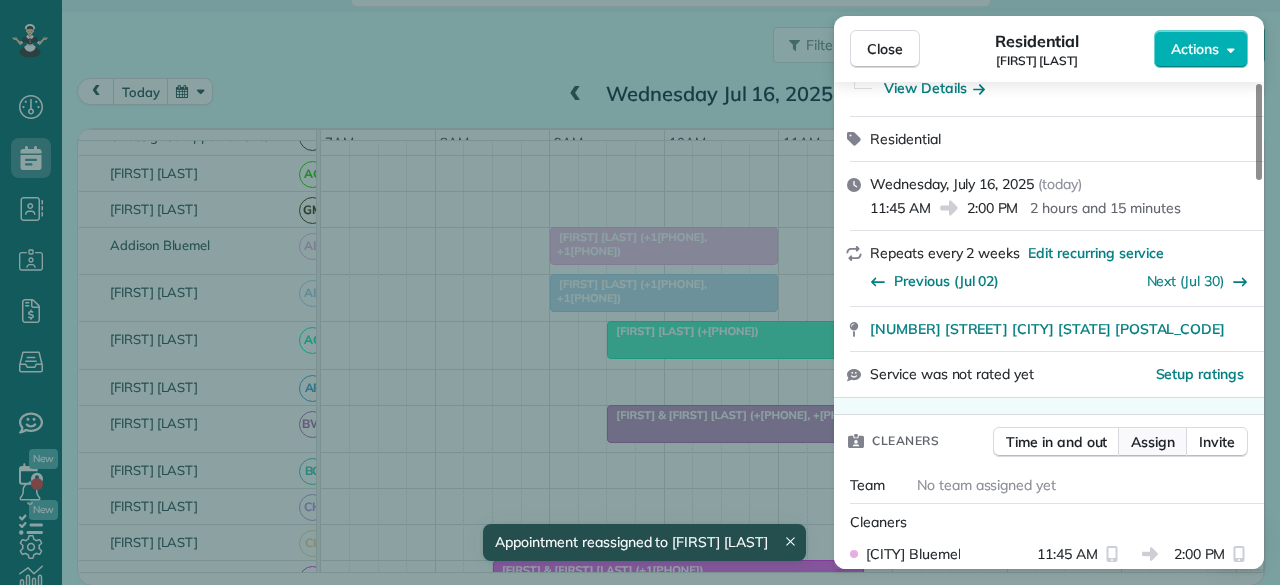 click on "Assign" at bounding box center [1153, 442] 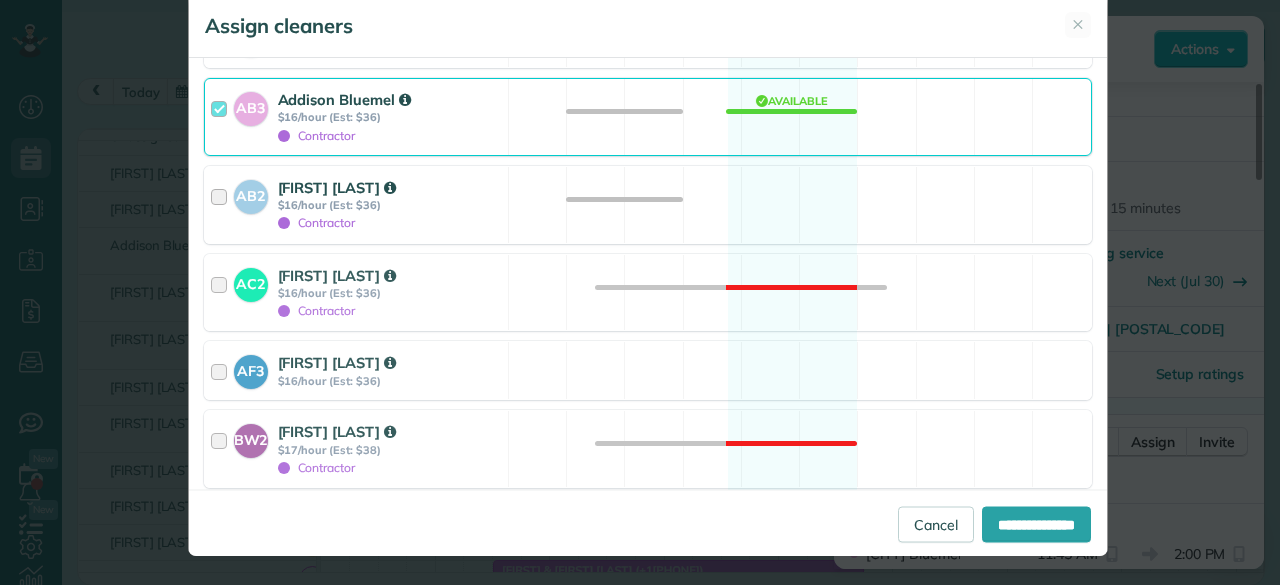 click on "$16/hour (Est: $36)" at bounding box center (390, 205) 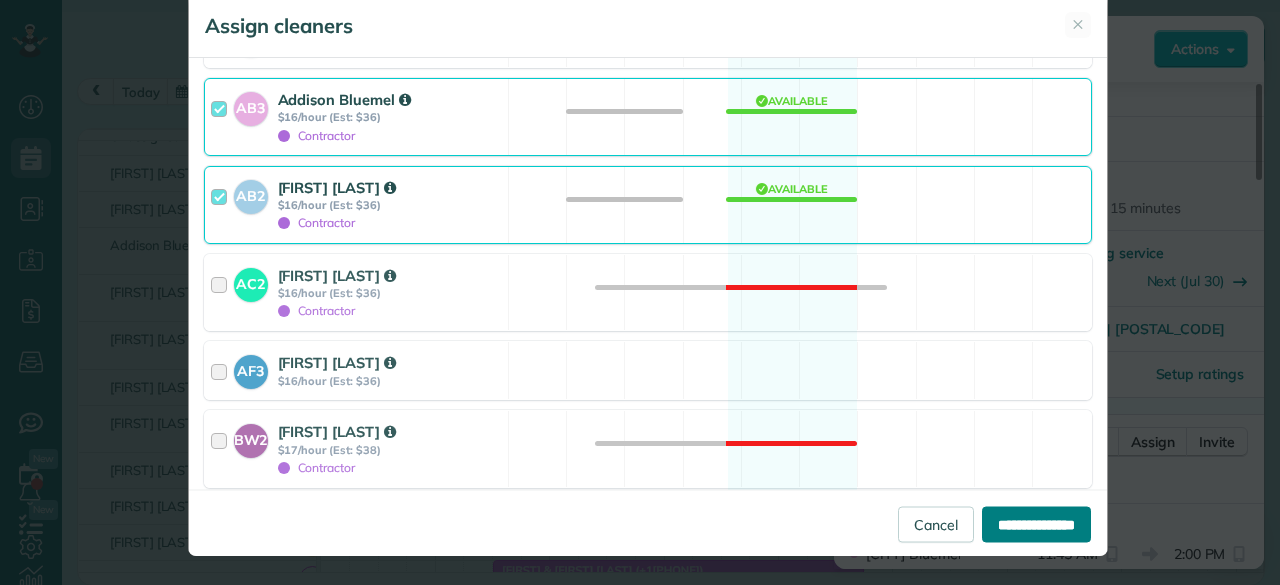 click on "**********" at bounding box center [1036, 524] 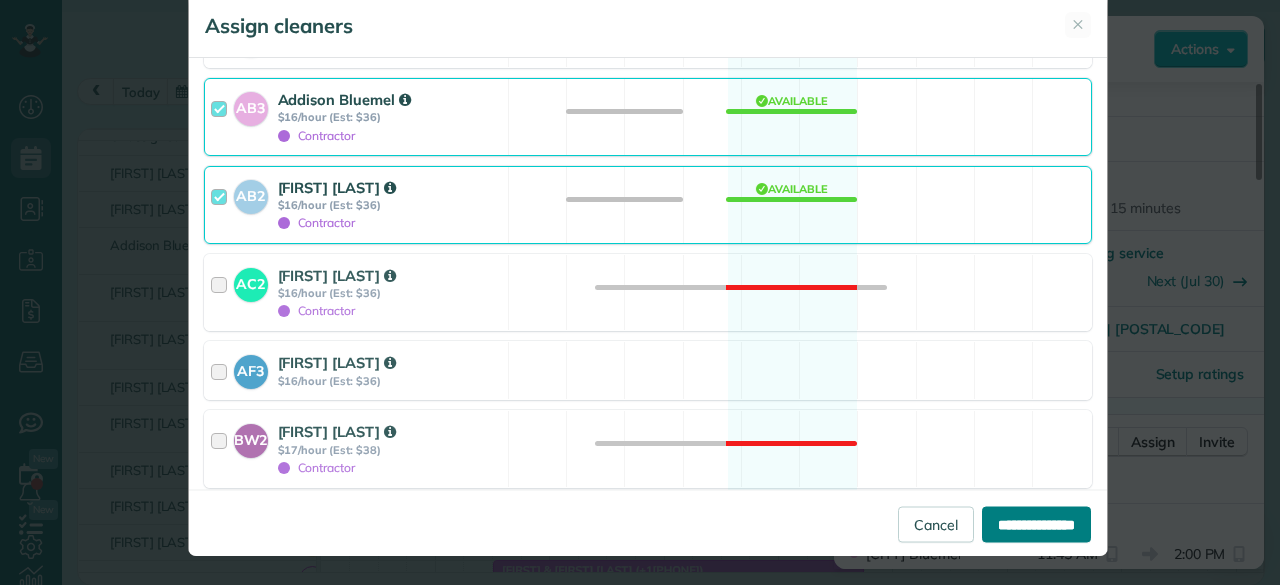 type on "**********" 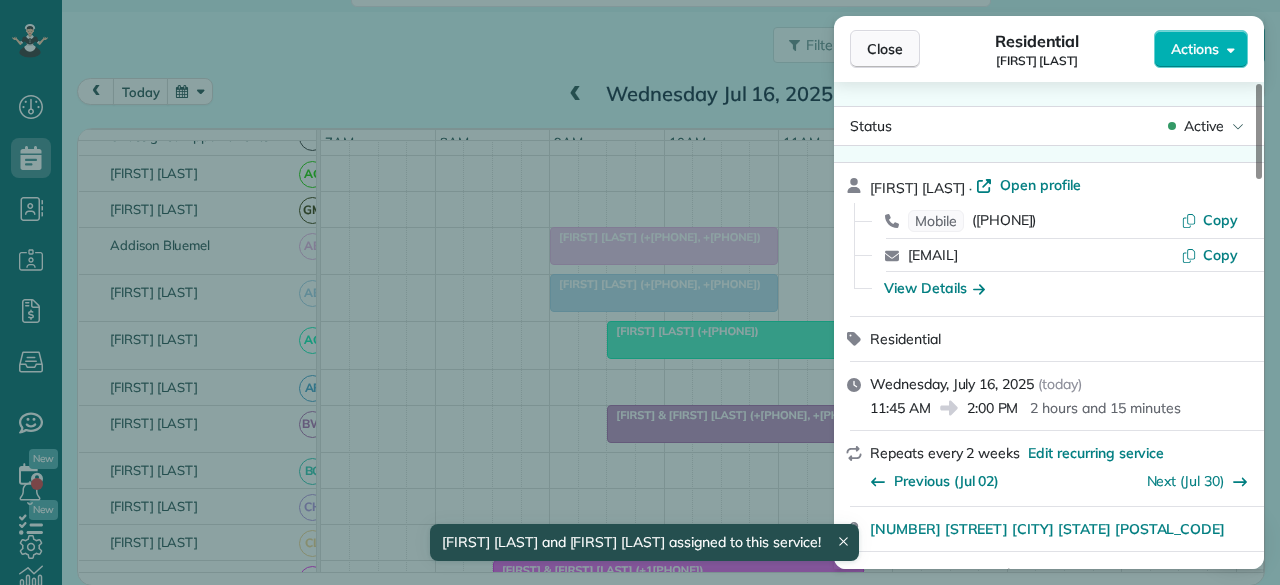 click on "Close" at bounding box center [885, 49] 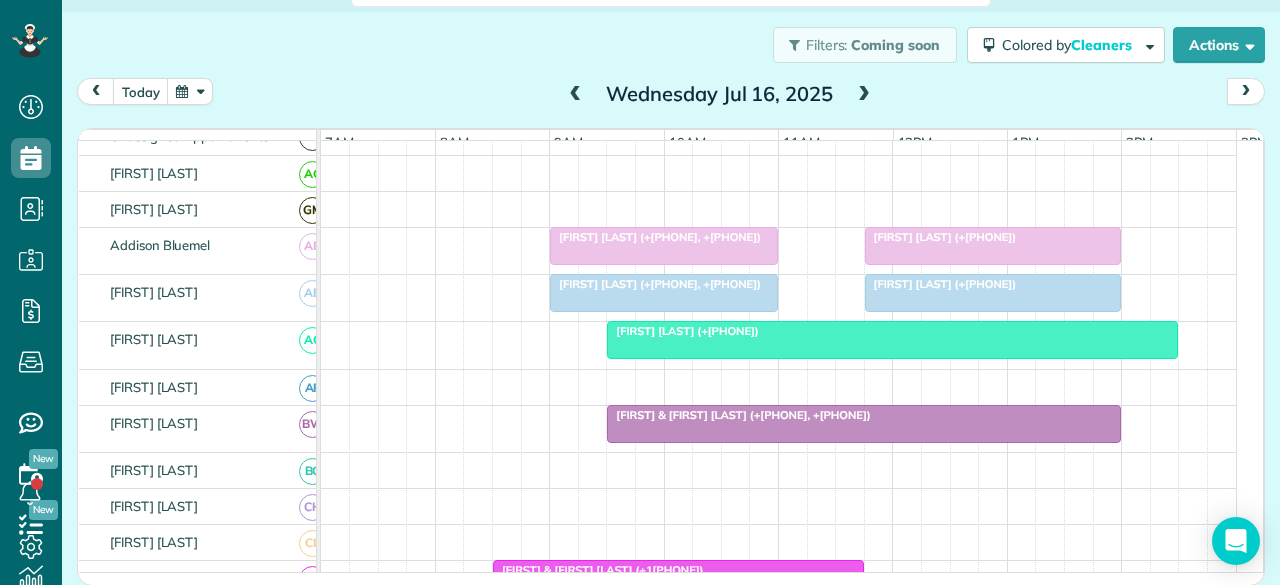 click on "[FIRST] [LAST] (+[PHONE])" at bounding box center [941, 237] 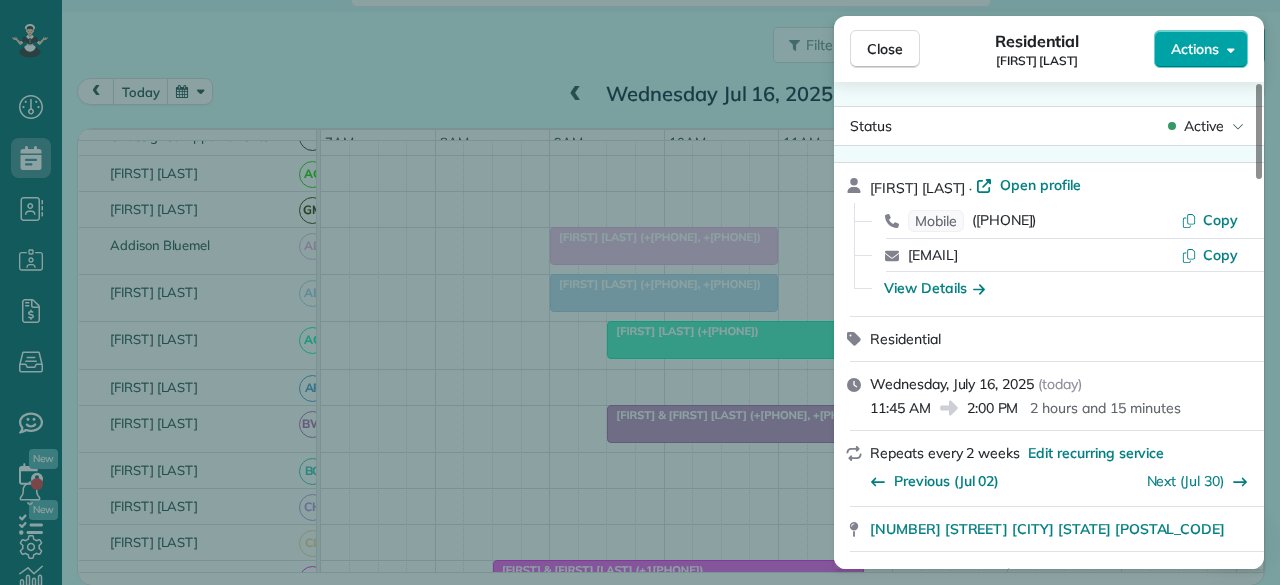 click on "Actions" at bounding box center [1201, 49] 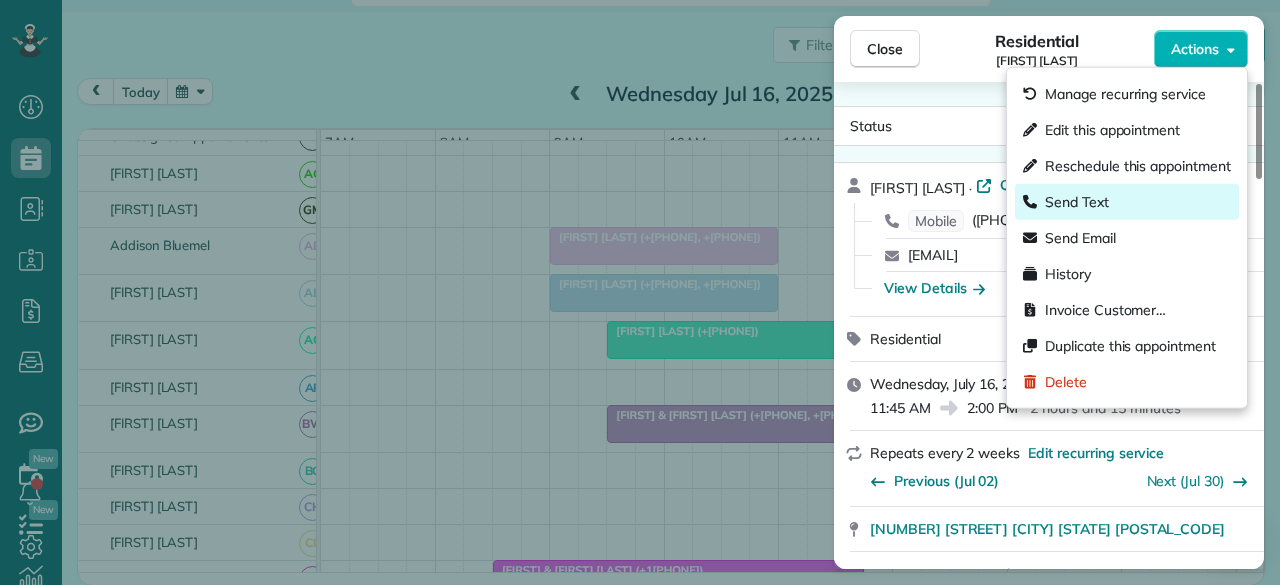 click on "Send Text" at bounding box center [1077, 202] 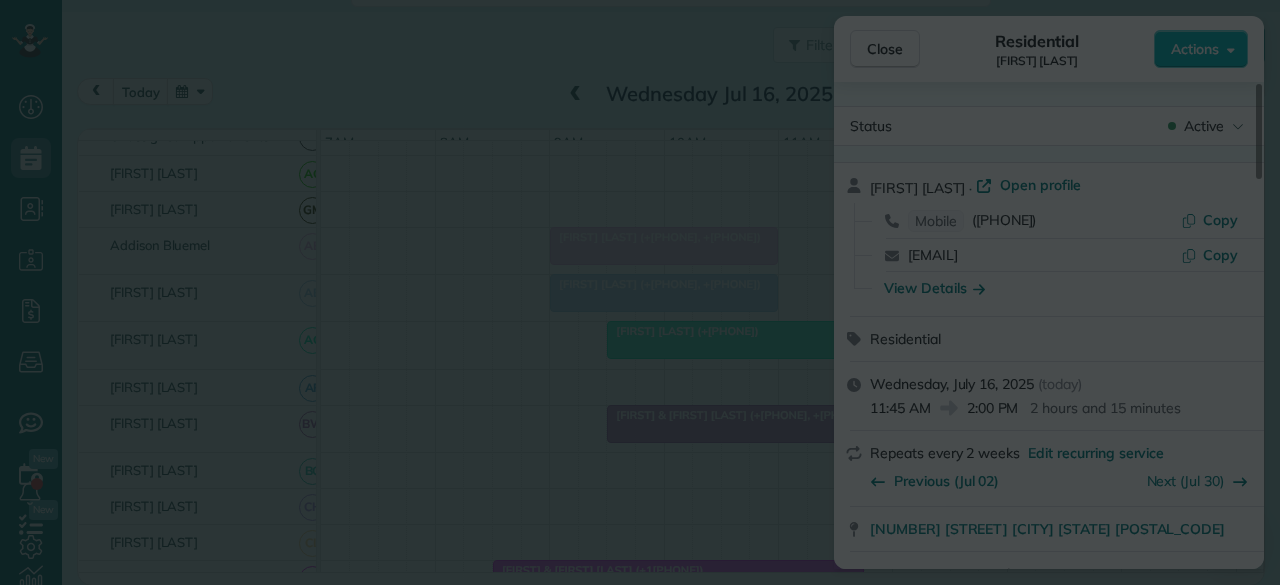 scroll, scrollTop: 0, scrollLeft: 0, axis: both 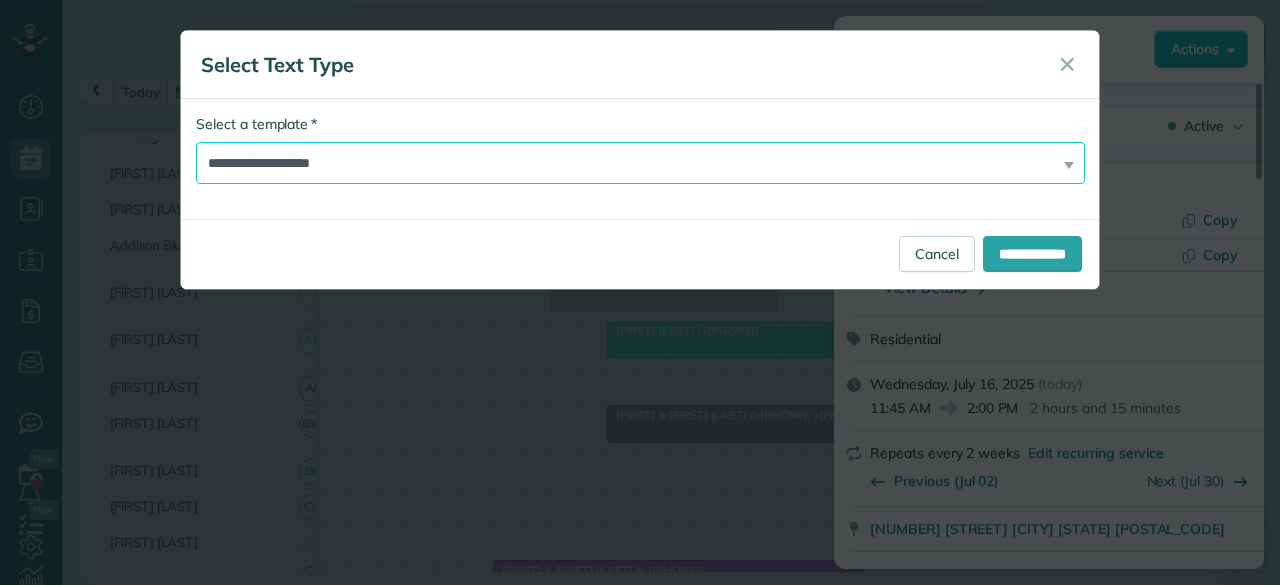 click on "**********" at bounding box center (640, 163) 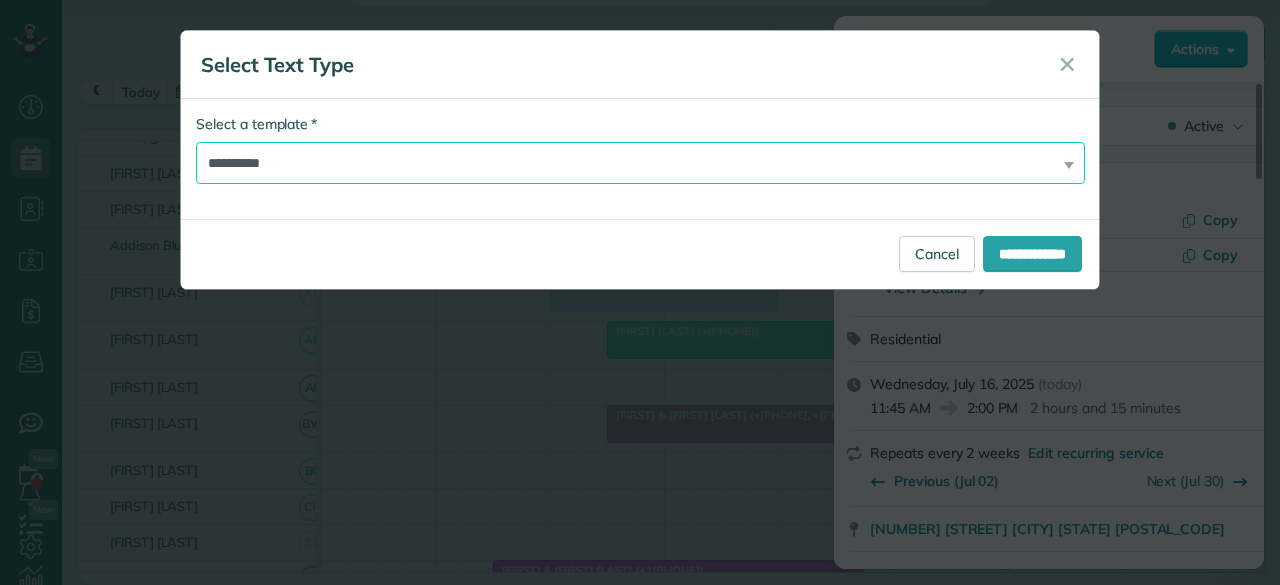 click on "**********" at bounding box center [640, 163] 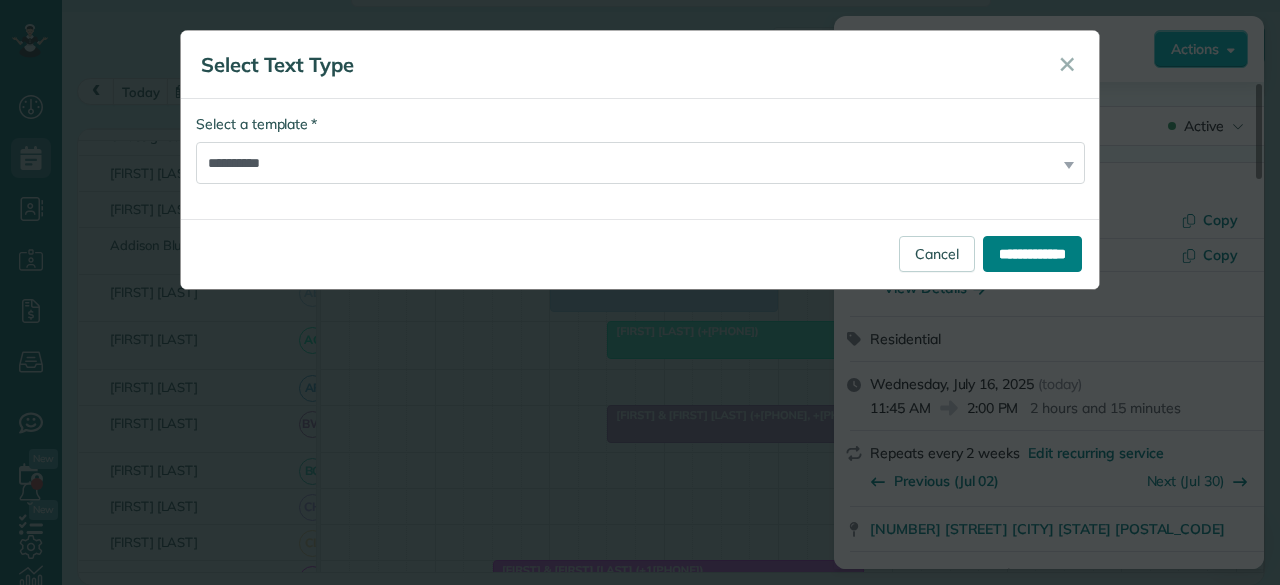 click on "**********" at bounding box center (1032, 254) 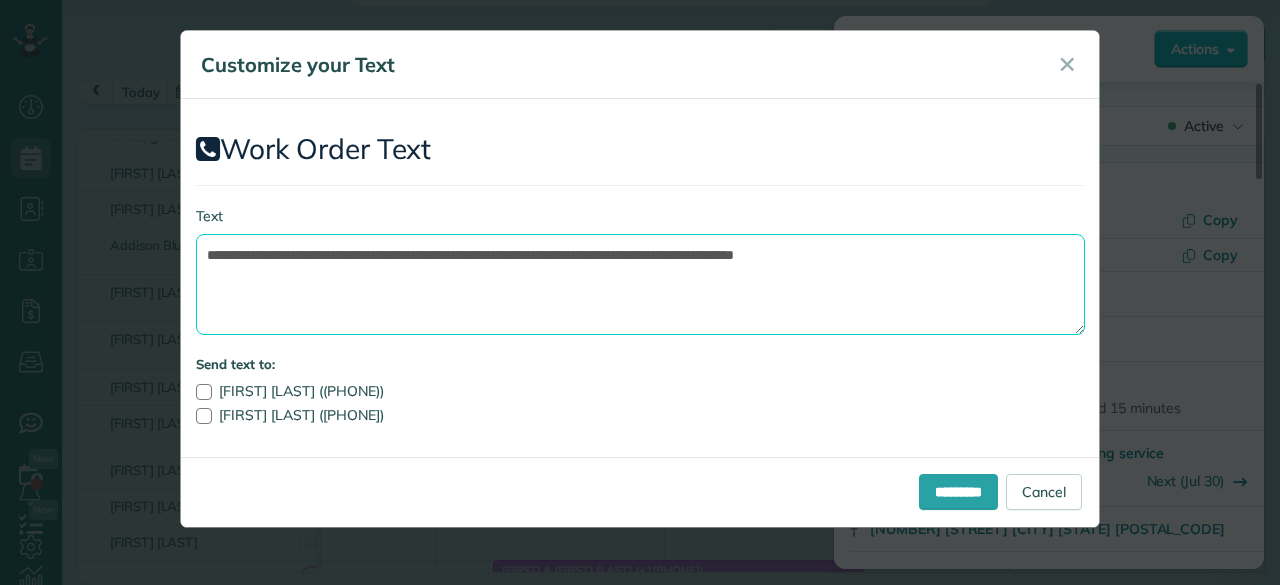 click on "**********" at bounding box center [640, 284] 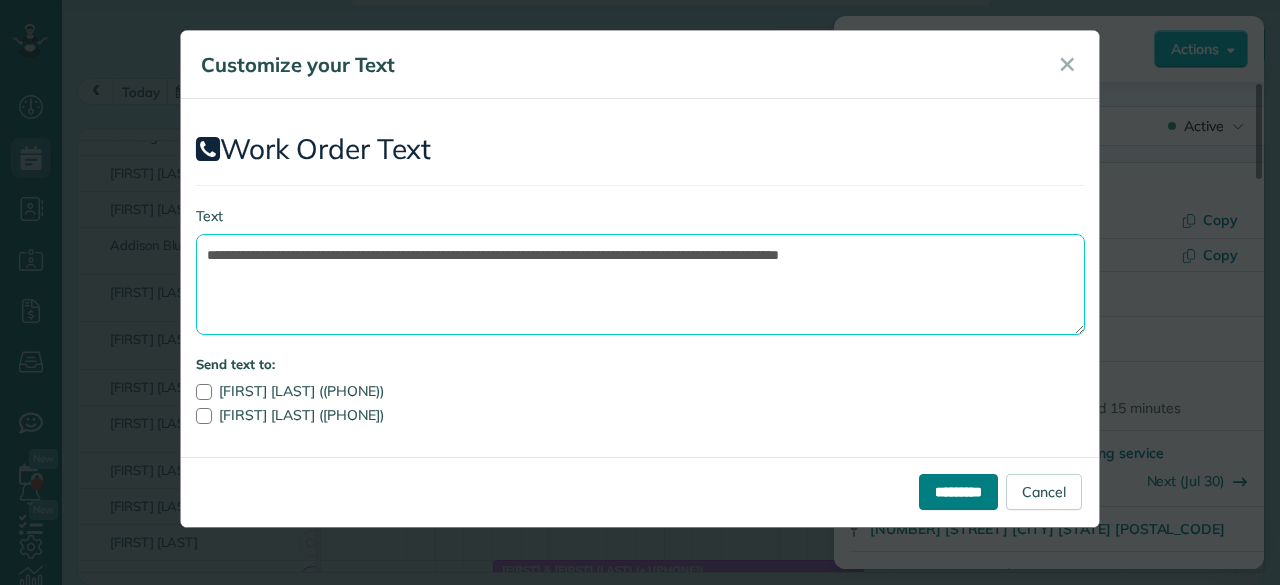 type on "**********" 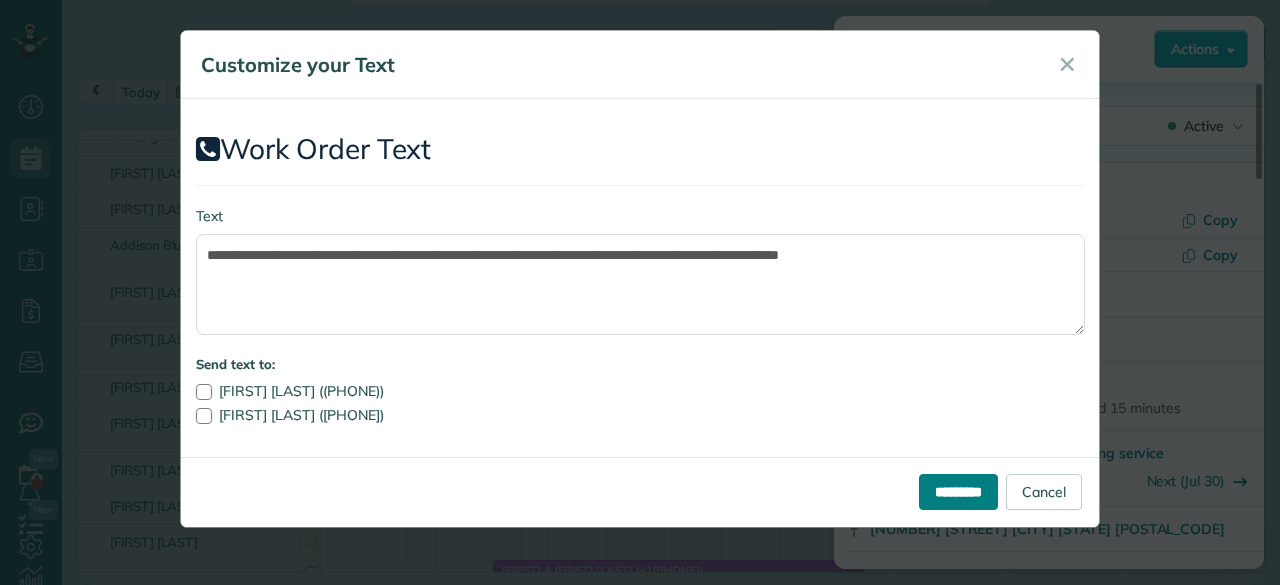 click on "*********" at bounding box center (958, 492) 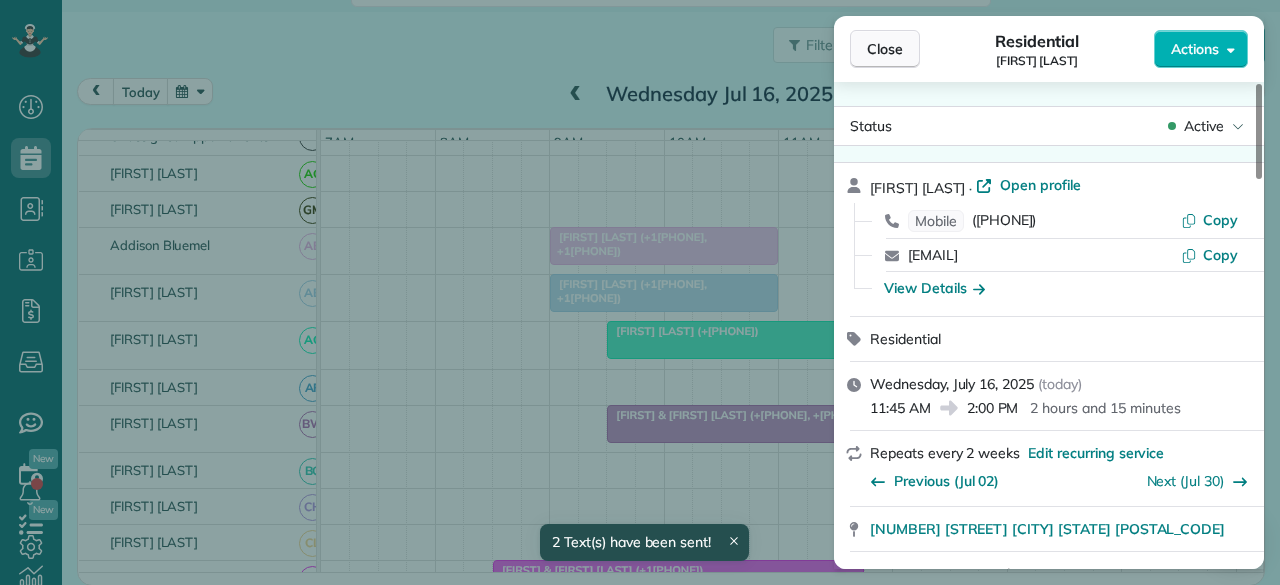 click on "Close" at bounding box center [885, 49] 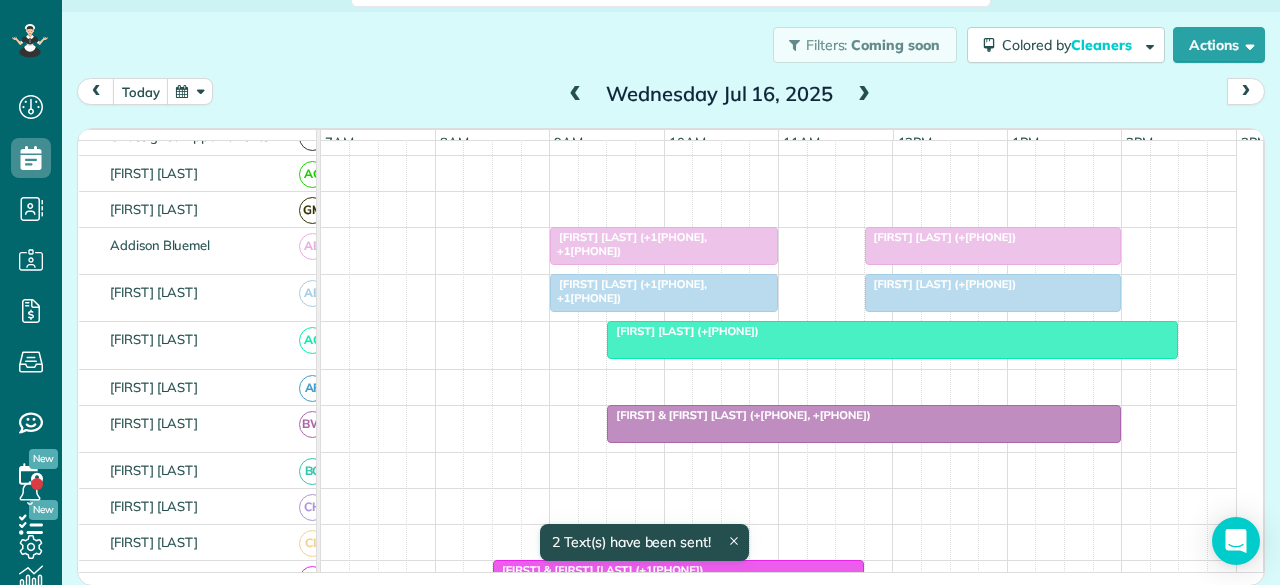 click at bounding box center (864, 95) 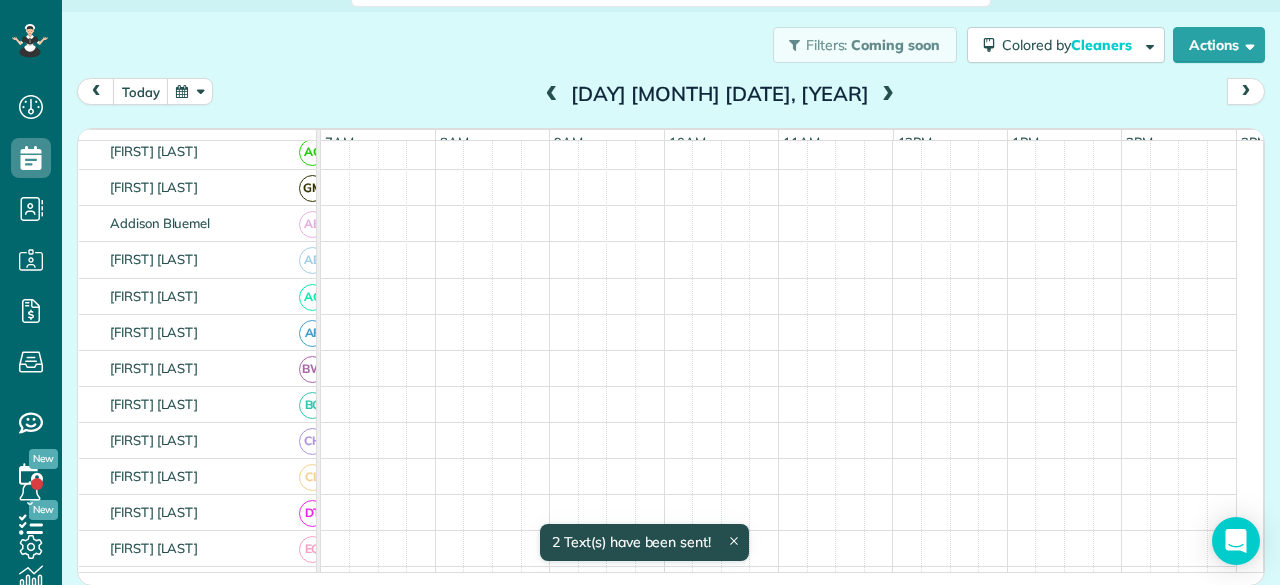 scroll, scrollTop: 100, scrollLeft: 0, axis: vertical 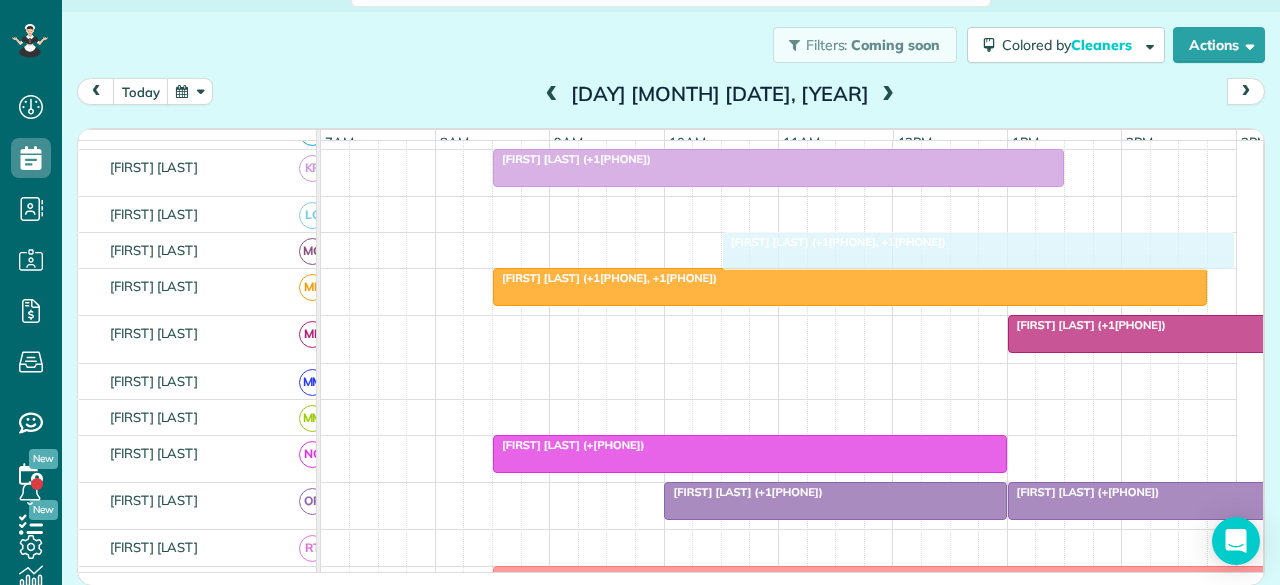 drag, startPoint x: 620, startPoint y: 243, endPoint x: 852, endPoint y: 240, distance: 232.0194 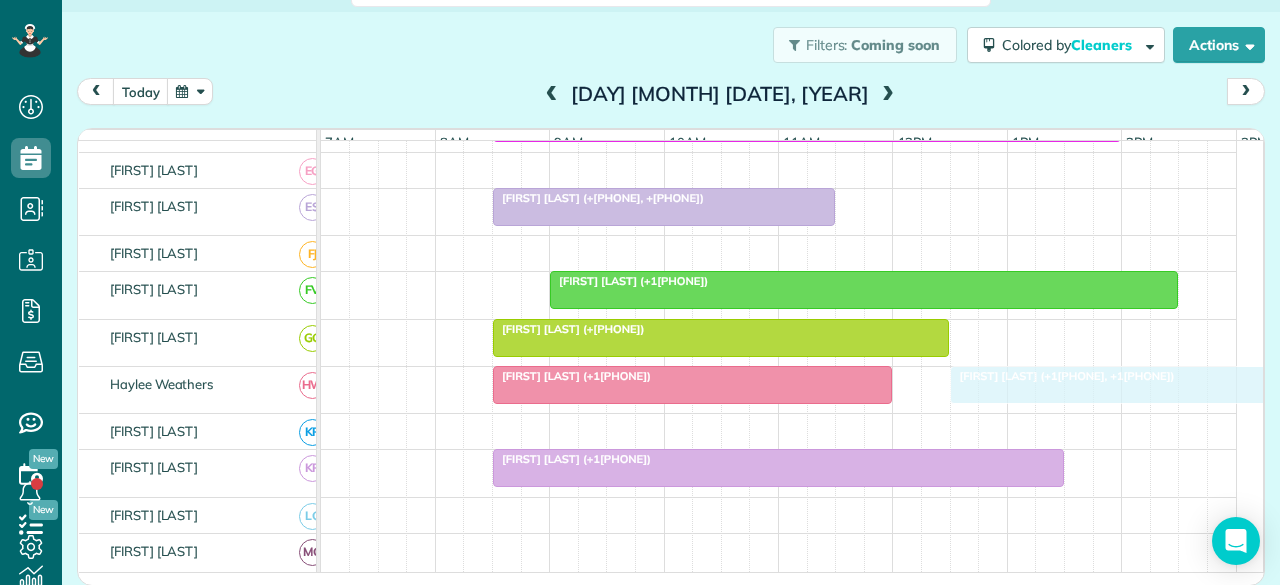 drag, startPoint x: 766, startPoint y: 557, endPoint x: 996, endPoint y: 402, distance: 277.35358 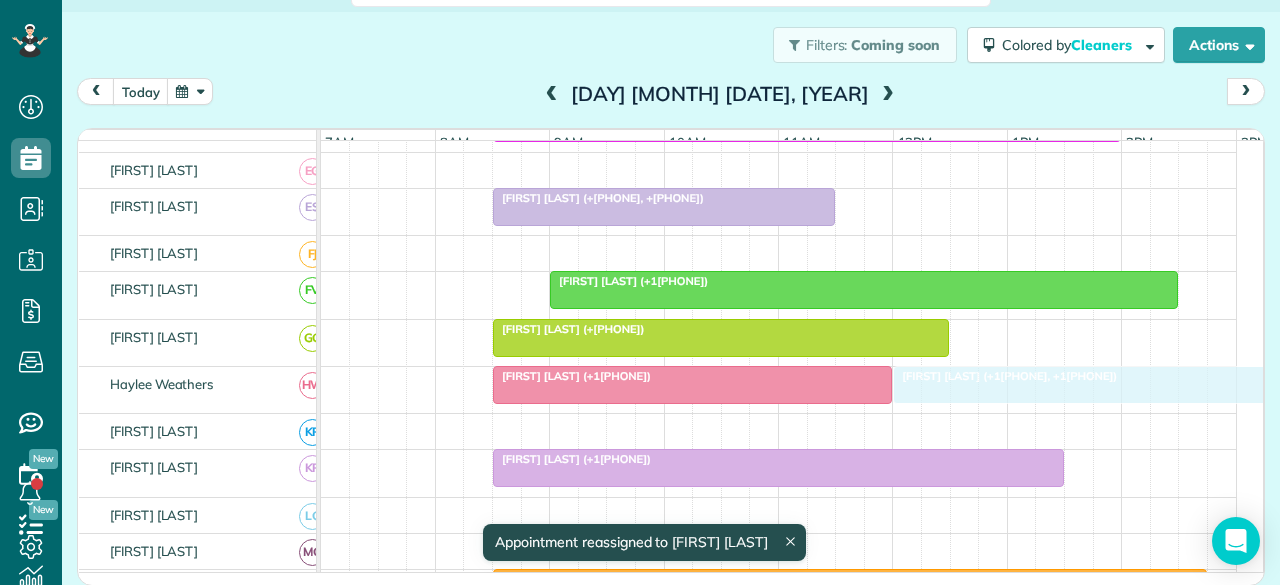 drag, startPoint x: 1035, startPoint y: 379, endPoint x: 980, endPoint y: 381, distance: 55.03635 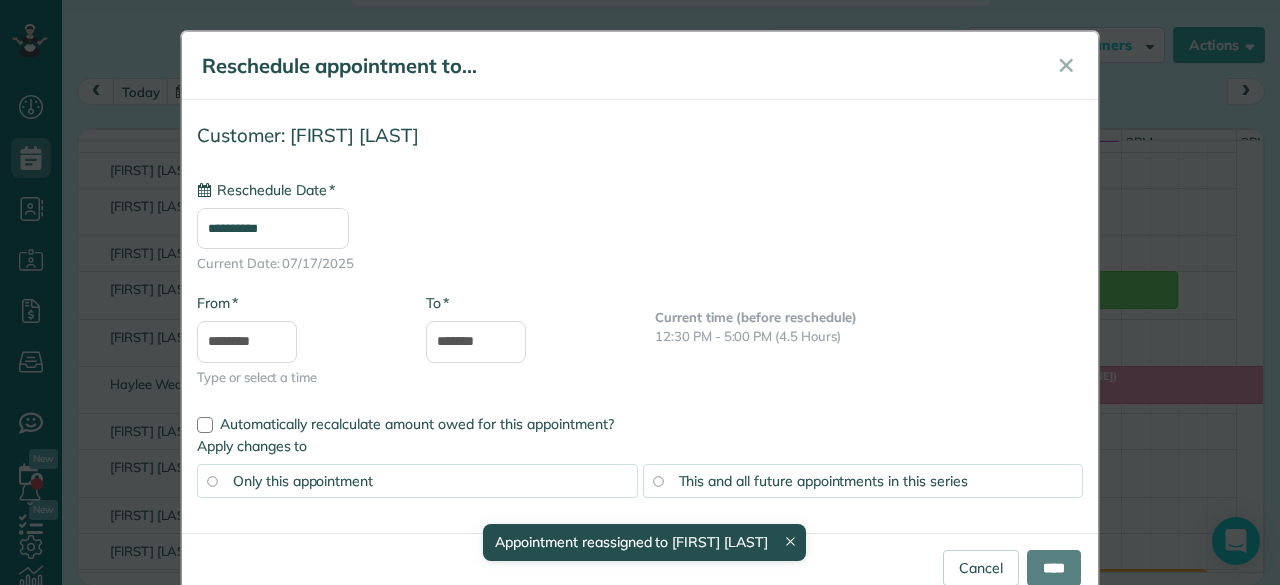 type on "**********" 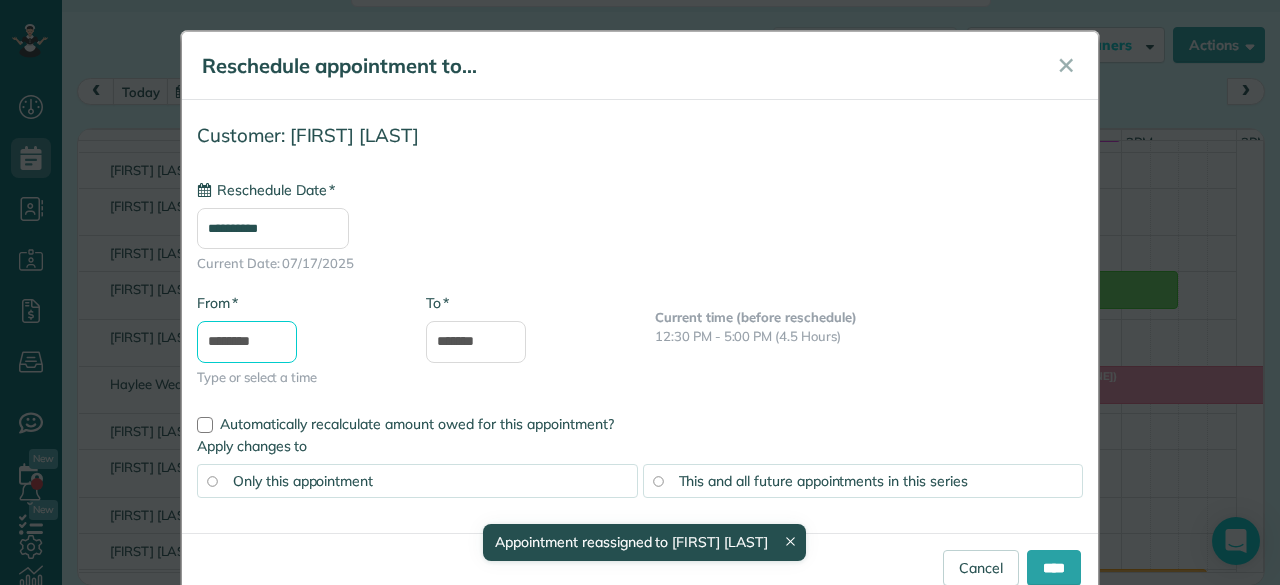 click on "********" at bounding box center (247, 342) 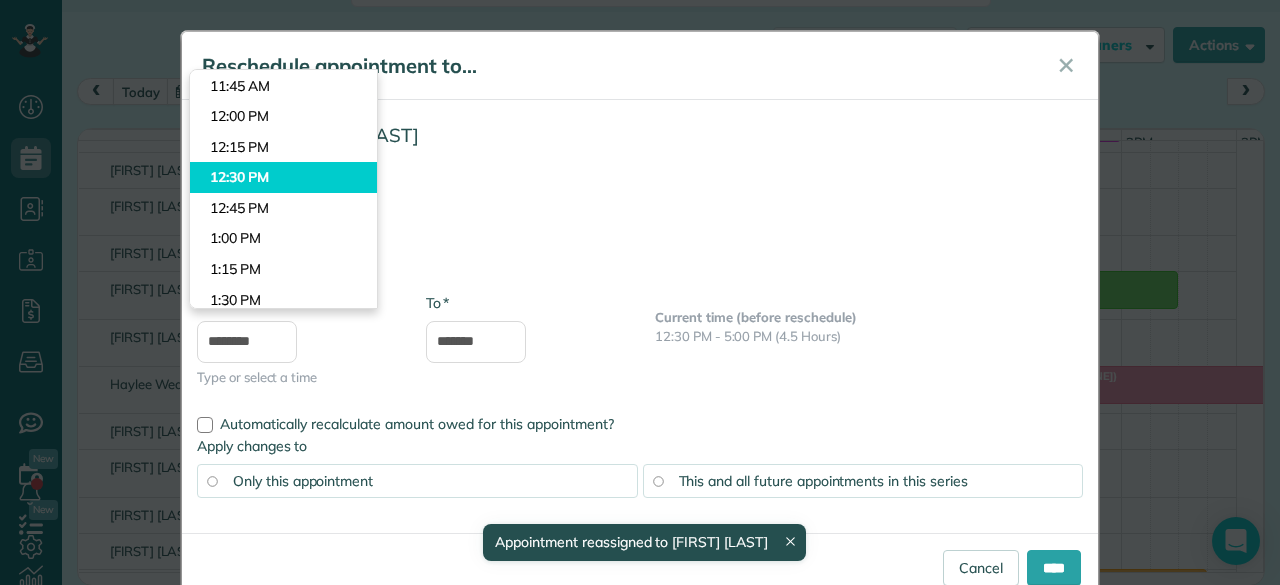 type on "********" 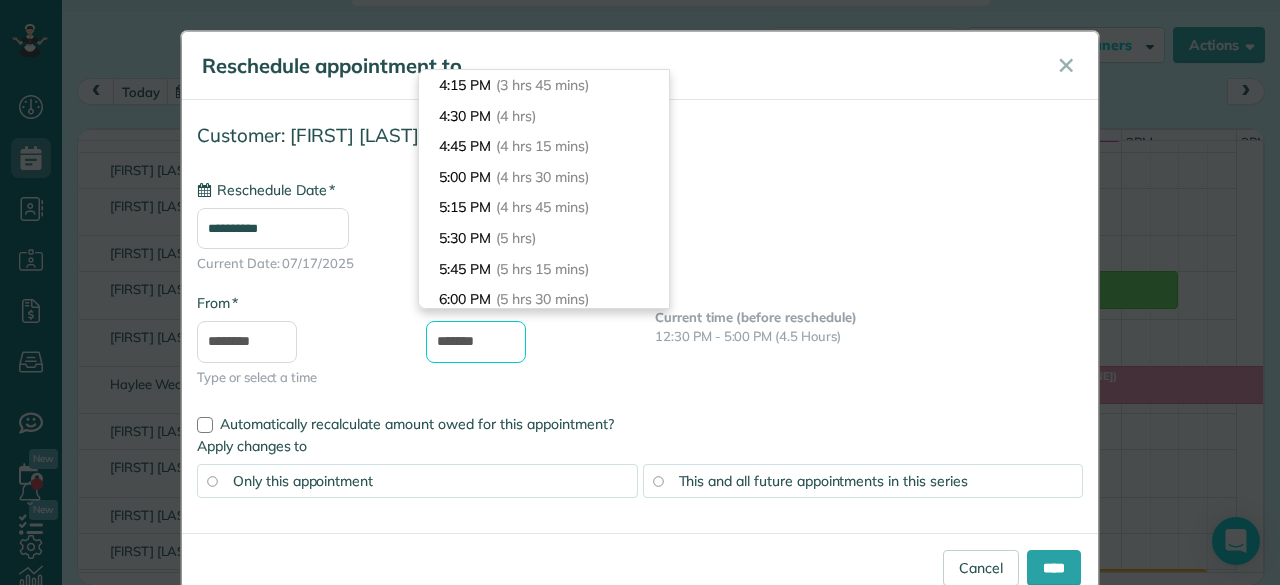 drag, startPoint x: 452, startPoint y: 342, endPoint x: 402, endPoint y: 341, distance: 50.01 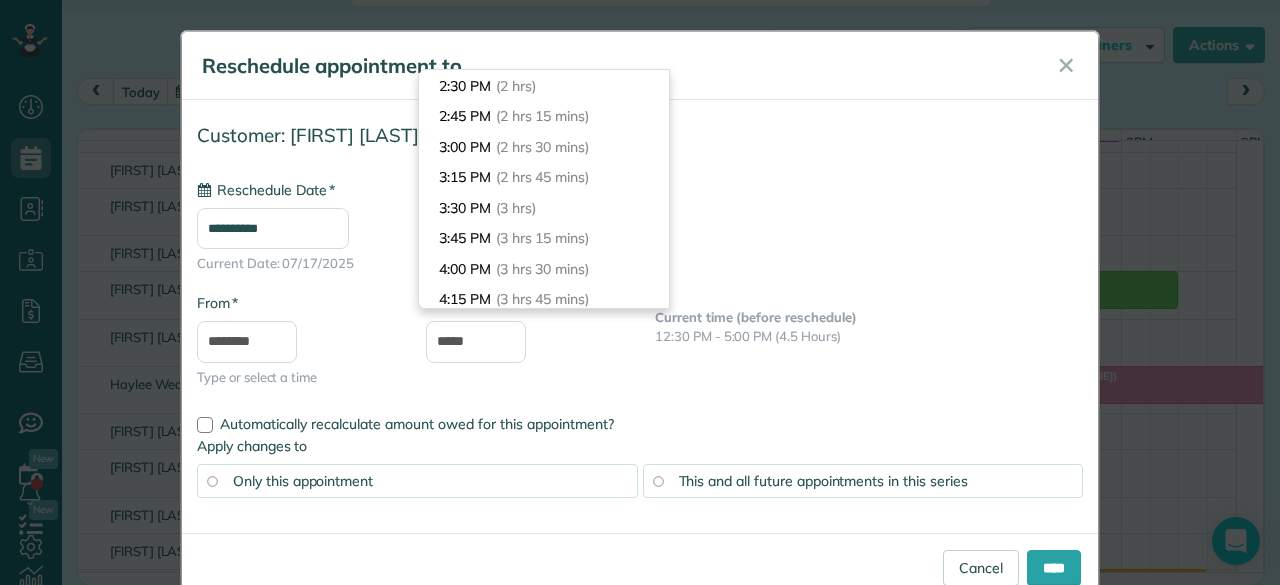 type on "*******" 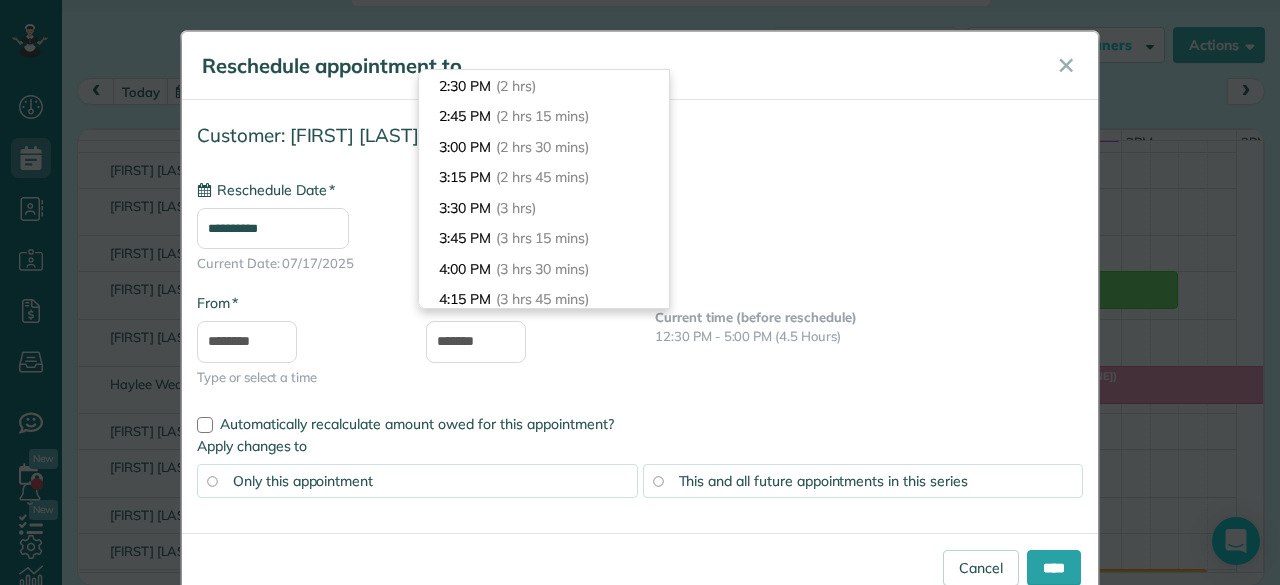 click on "**********" at bounding box center [640, 261] 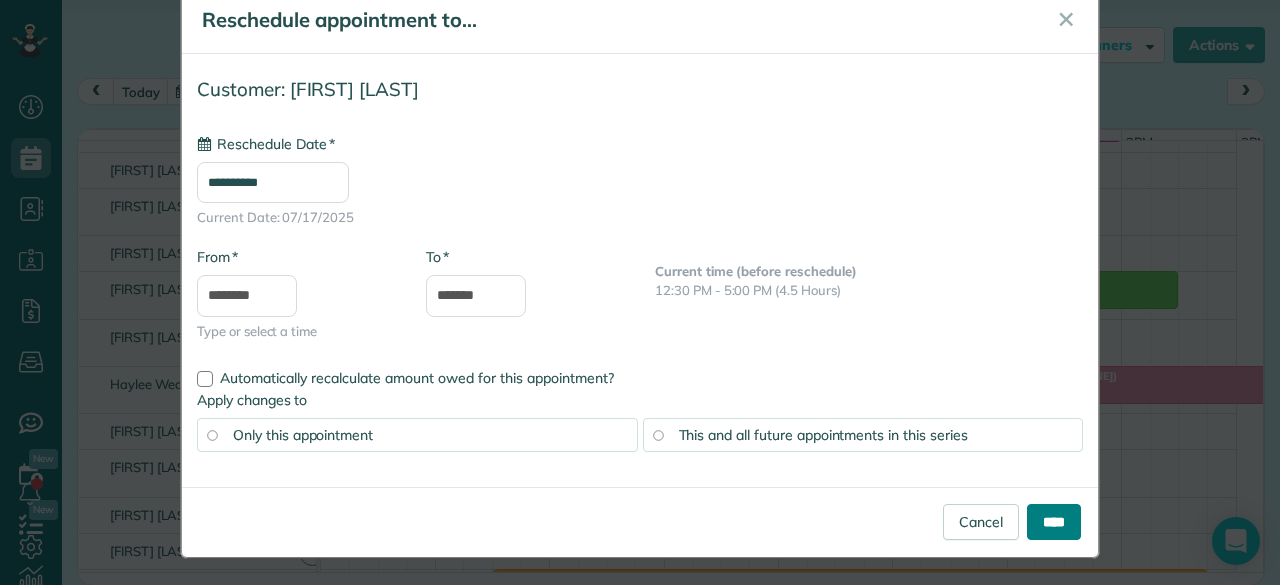 click on "****" at bounding box center (1054, 522) 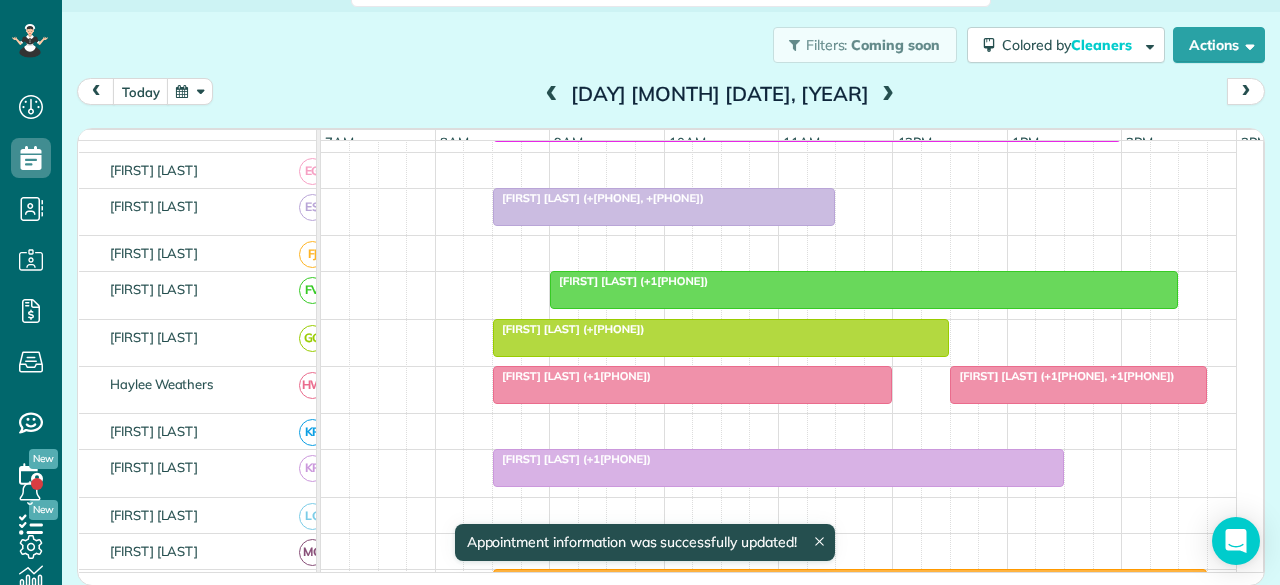 click on "[FIRST] [LAST] (+1[PHONE], +1[PHONE])" at bounding box center (1062, 376) 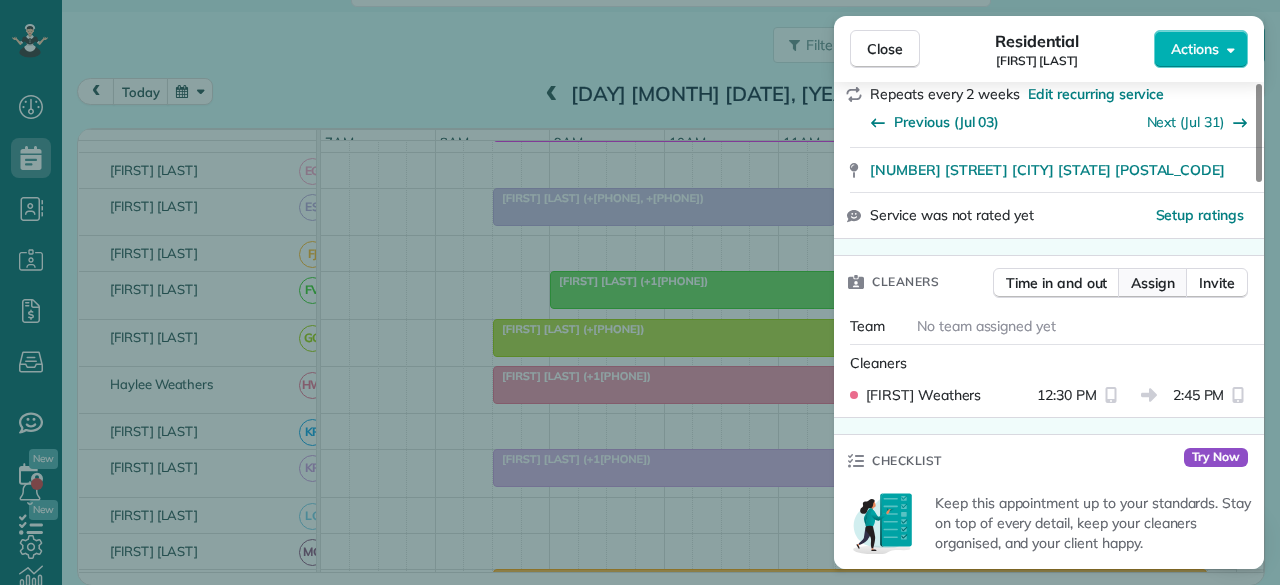 click on "Assign" at bounding box center (1153, 283) 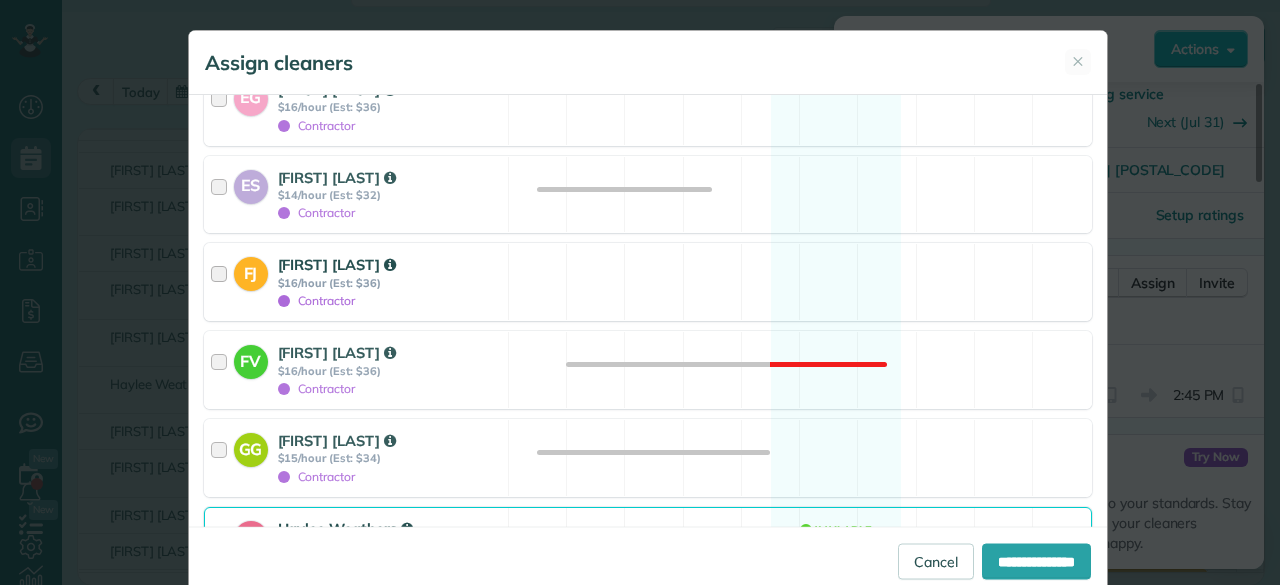 click on "Contractor" at bounding box center (317, 300) 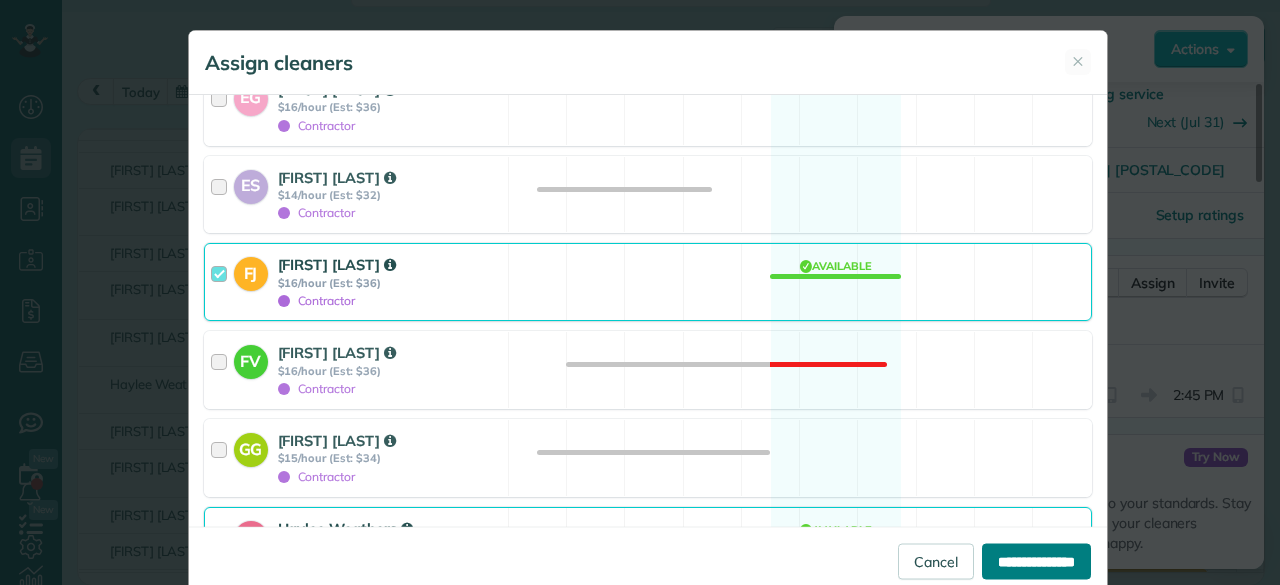 click on "**********" at bounding box center (1036, 561) 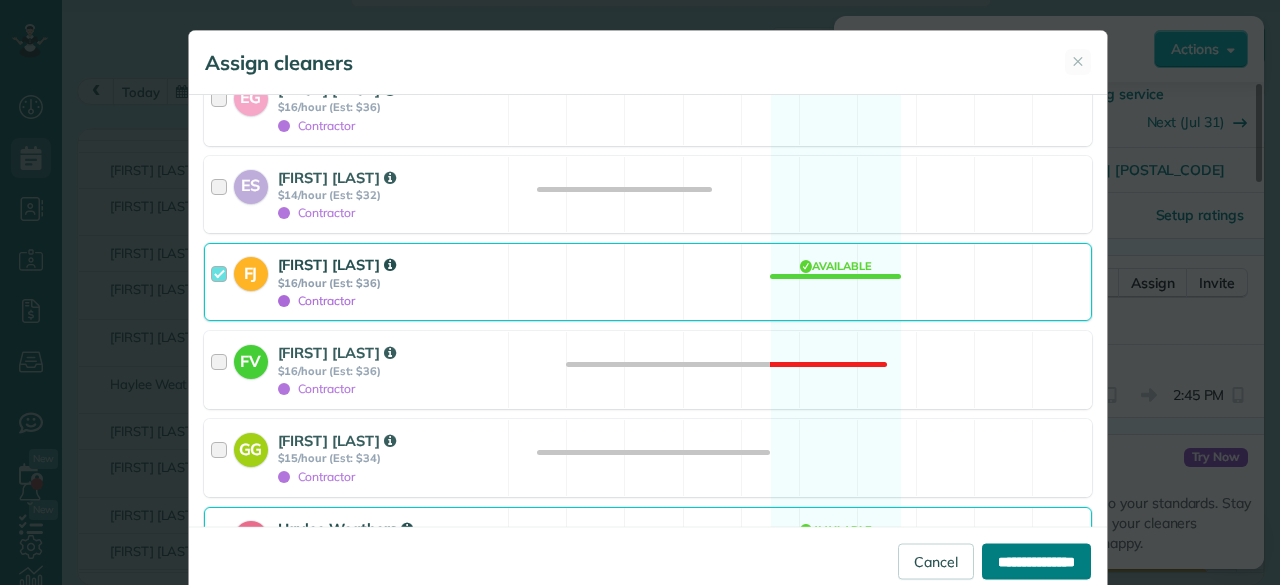 type on "**********" 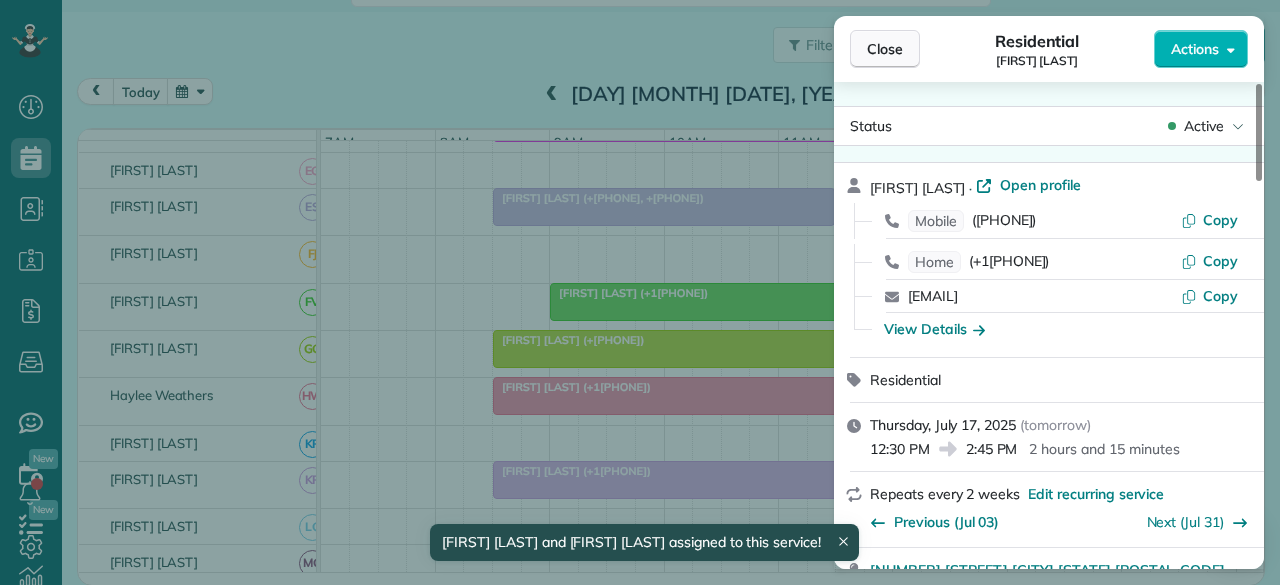 click on "Close" at bounding box center (885, 49) 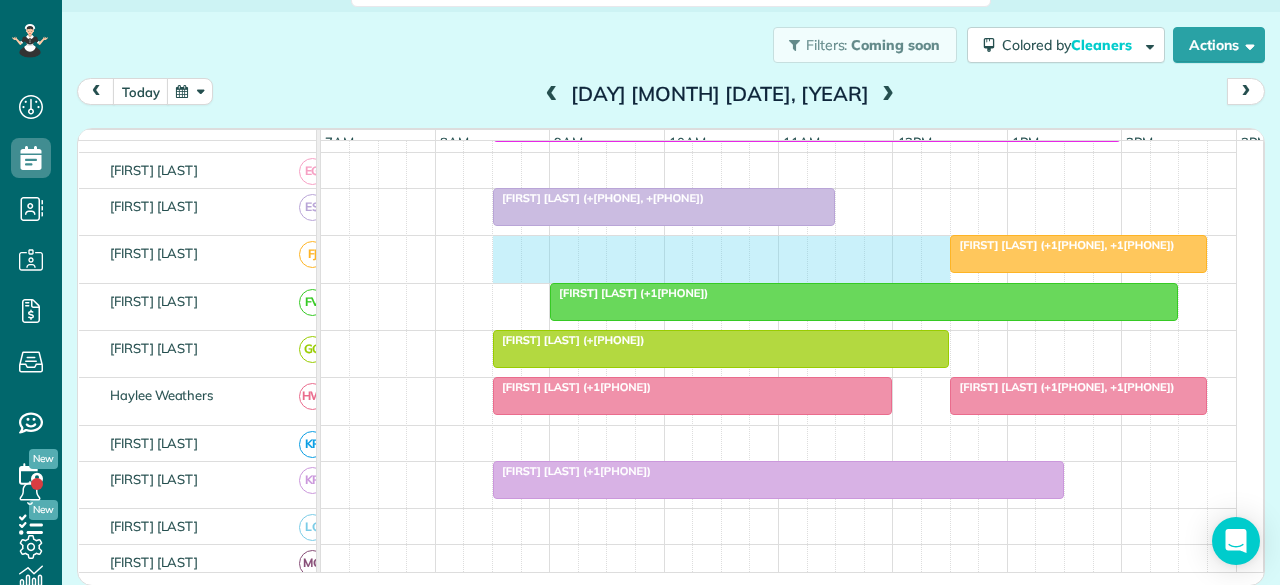 drag, startPoint x: 494, startPoint y: 263, endPoint x: 934, endPoint y: 264, distance: 440.00113 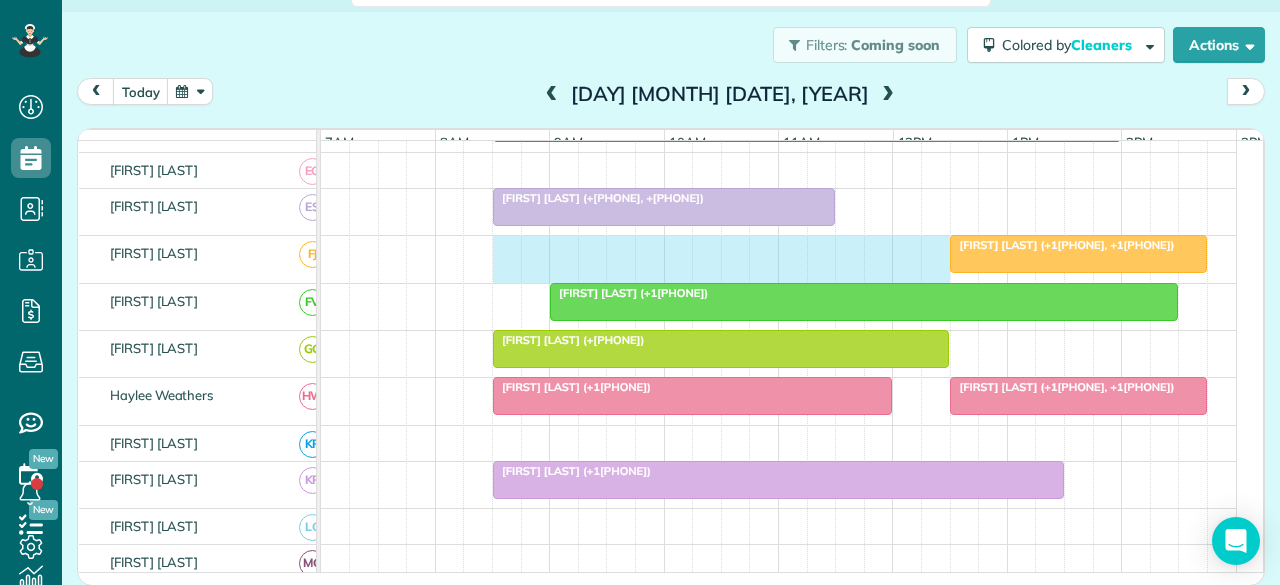 click on "[FIRST] [LAST] (+1[PHONE], +1[PHONE])" at bounding box center (779, 259) 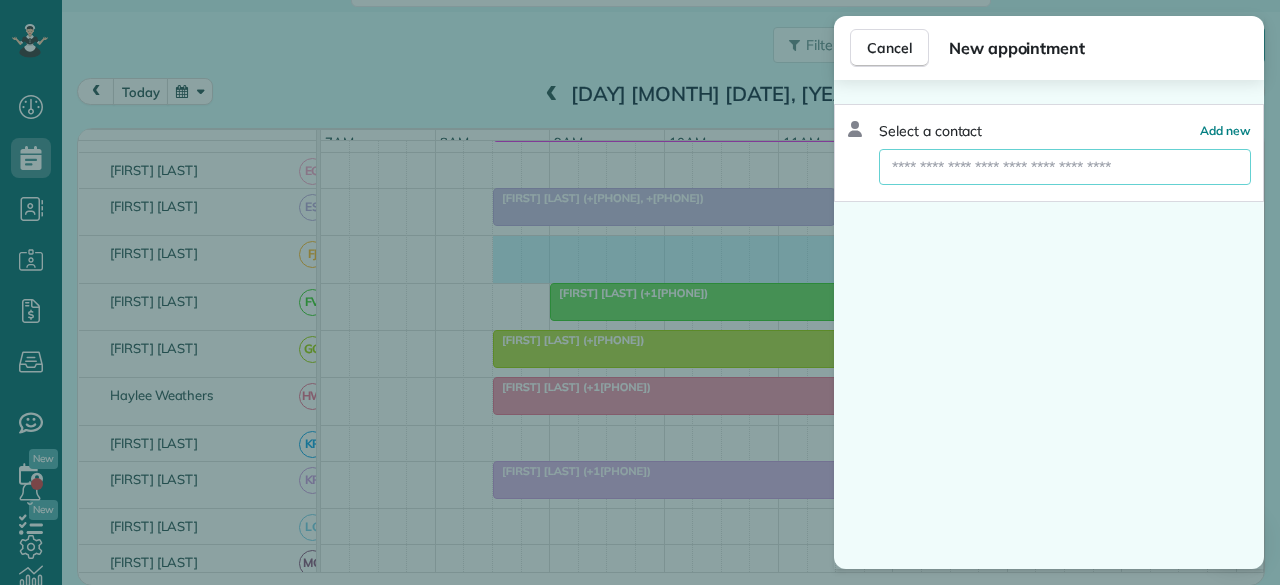 click at bounding box center (1065, 167) 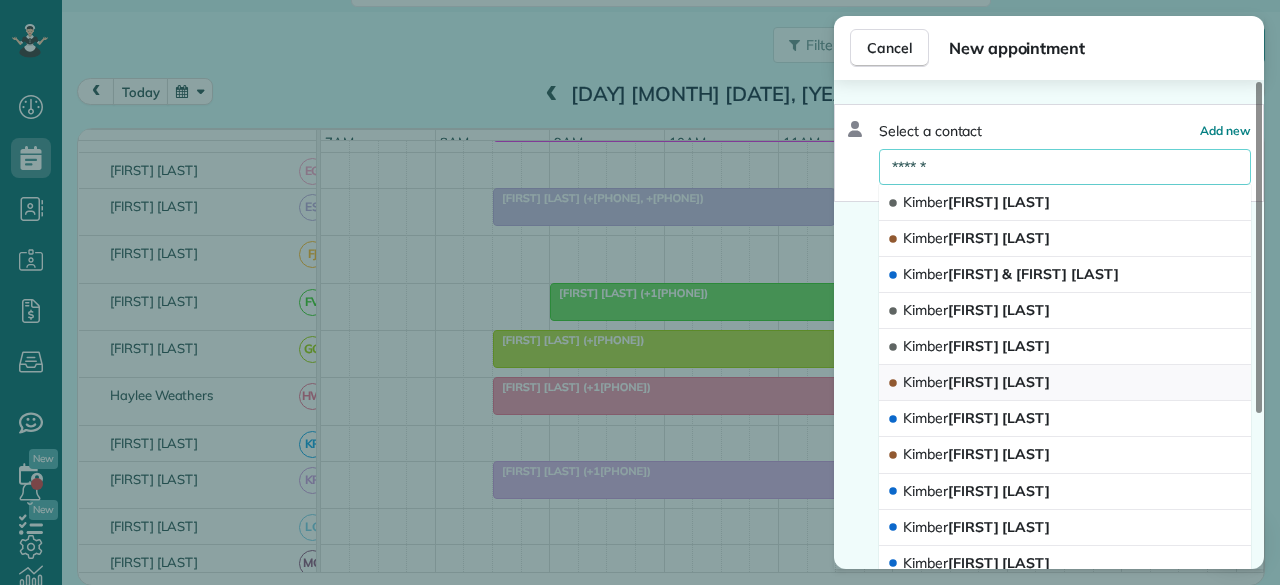 type on "******" 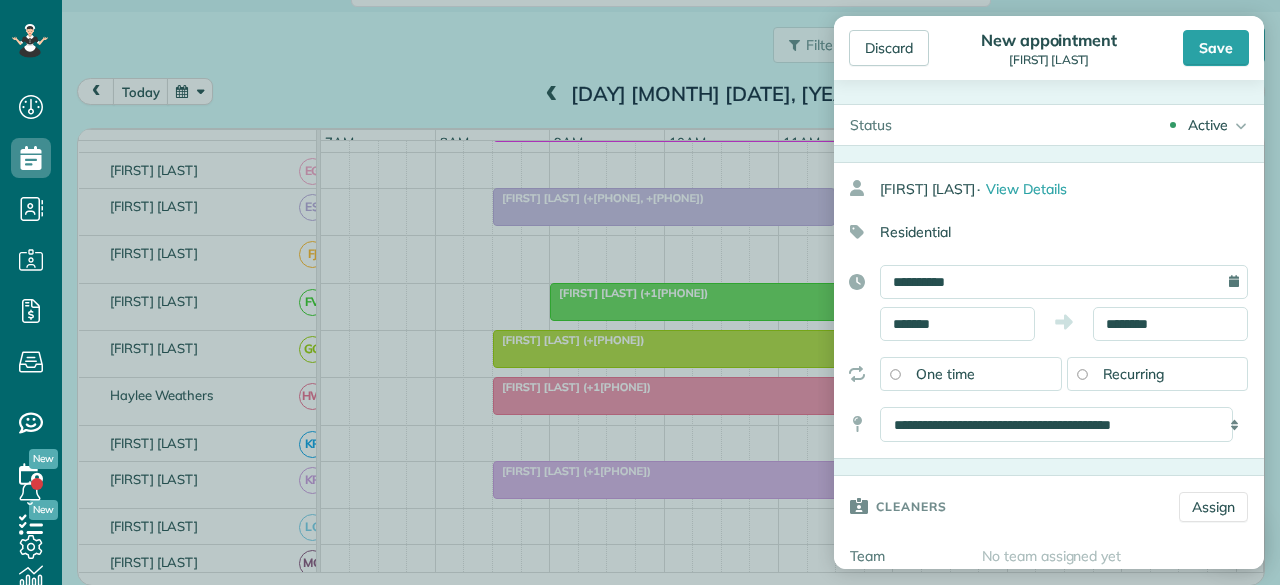 type on "**********" 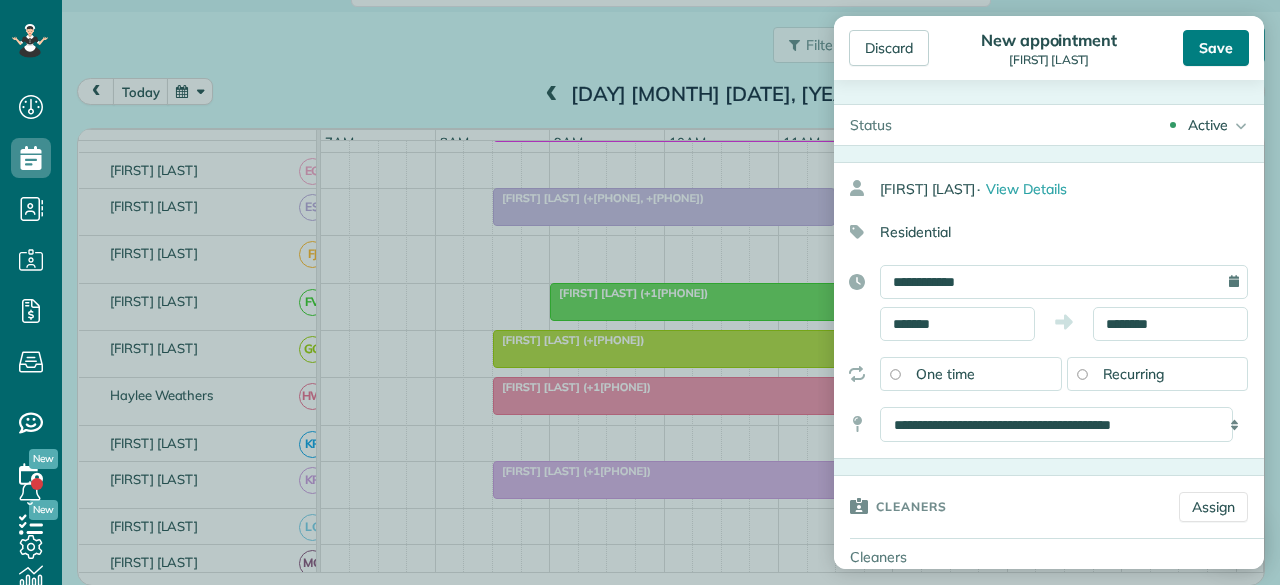 click on "Save" at bounding box center [1216, 48] 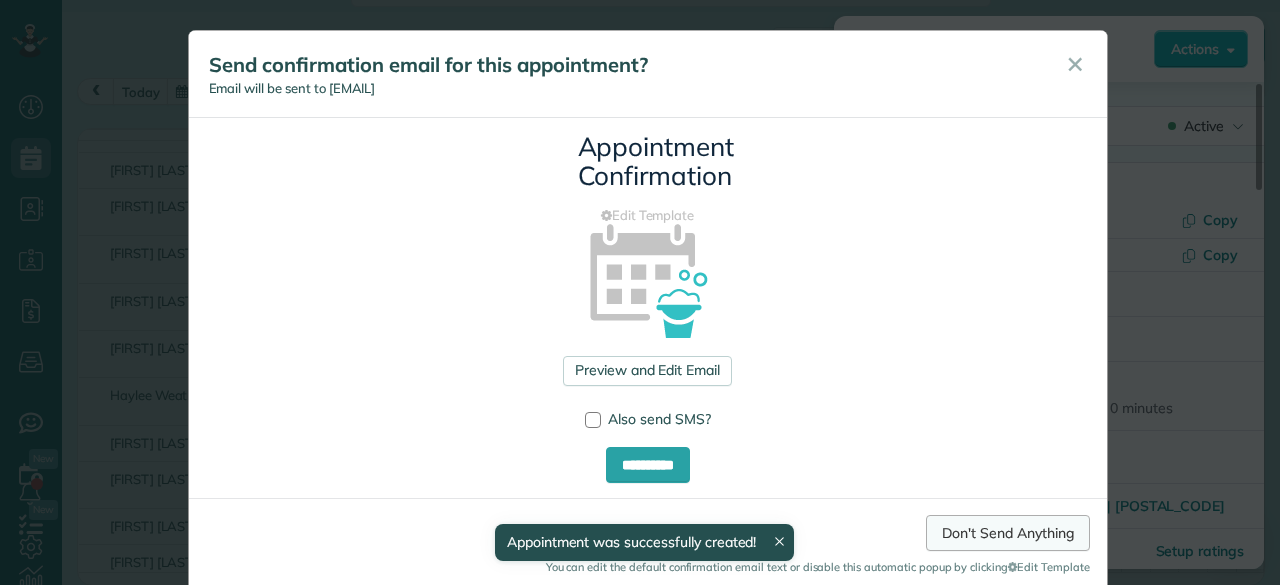 click on "Don't Send Anything" at bounding box center (1007, 533) 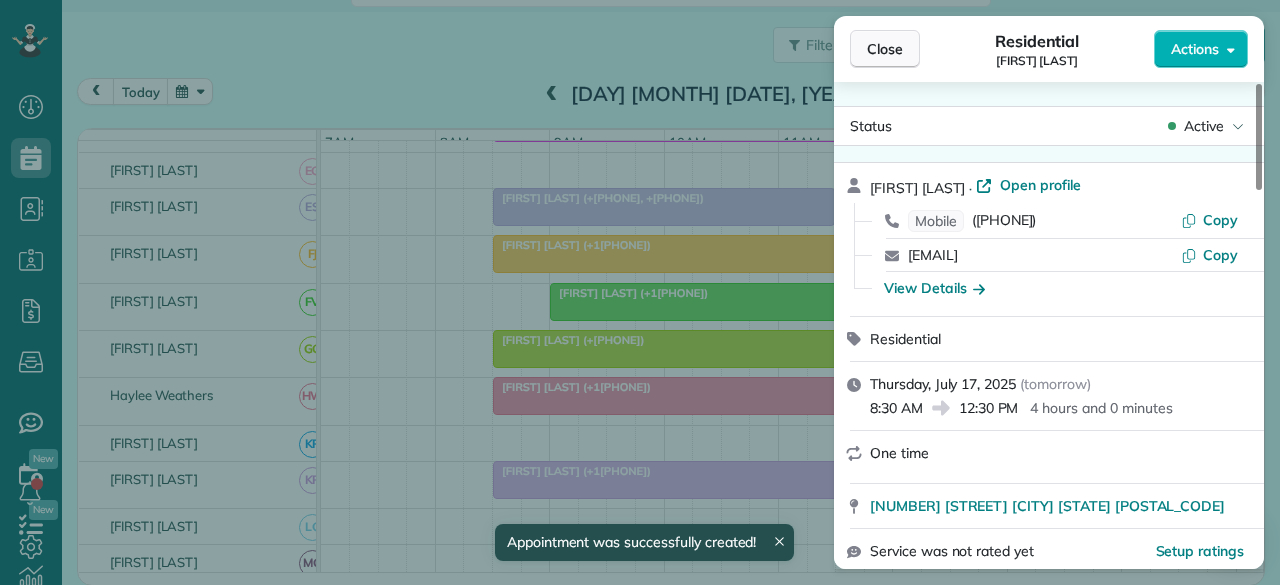 click on "Close" at bounding box center (885, 49) 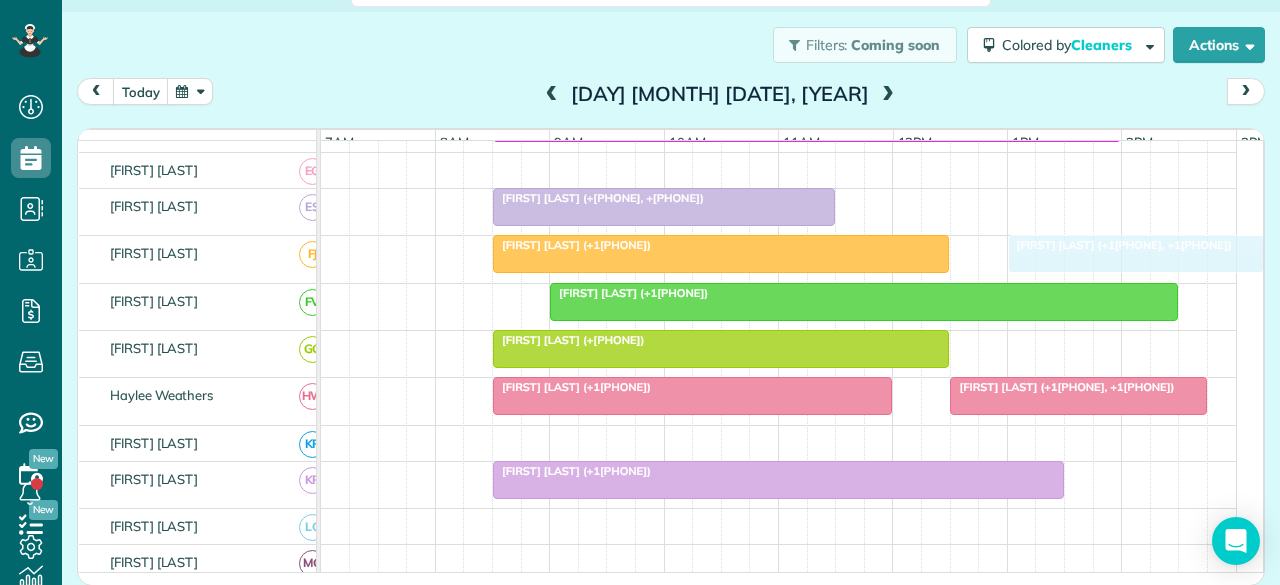 drag, startPoint x: 1015, startPoint y: 253, endPoint x: 1046, endPoint y: 251, distance: 31.06445 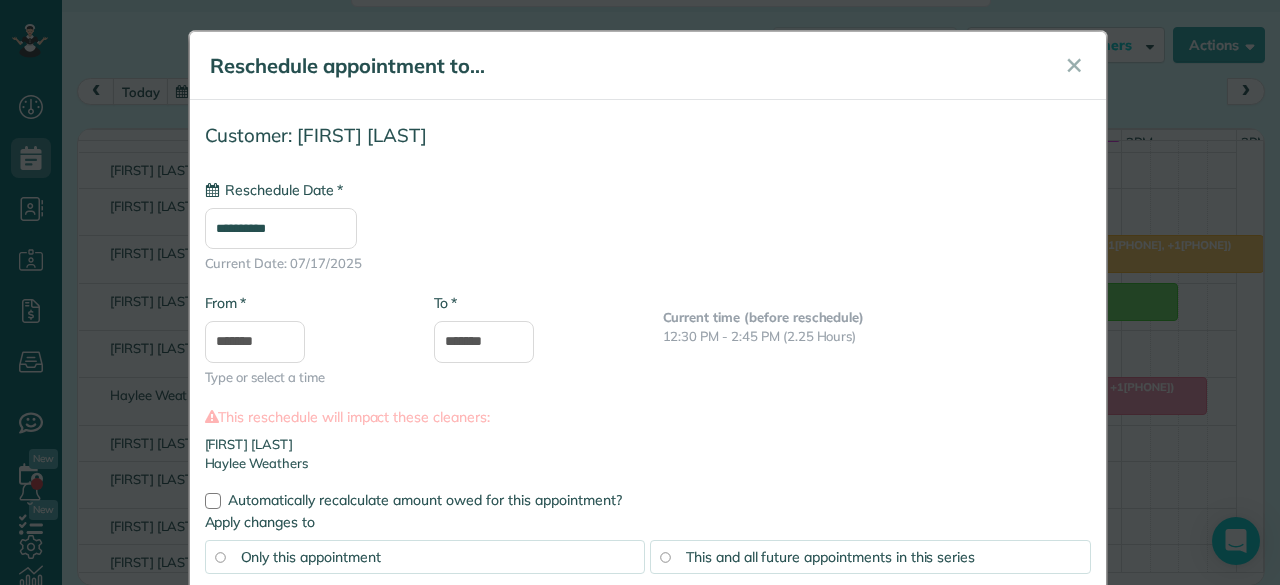 type on "**********" 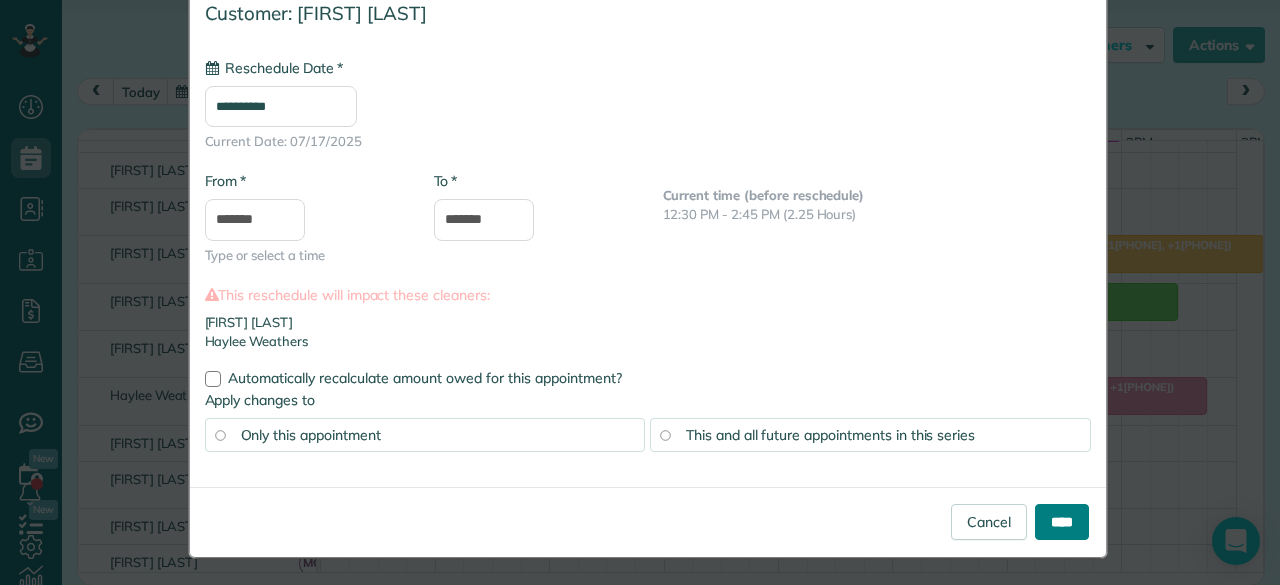 click on "****" at bounding box center [1062, 522] 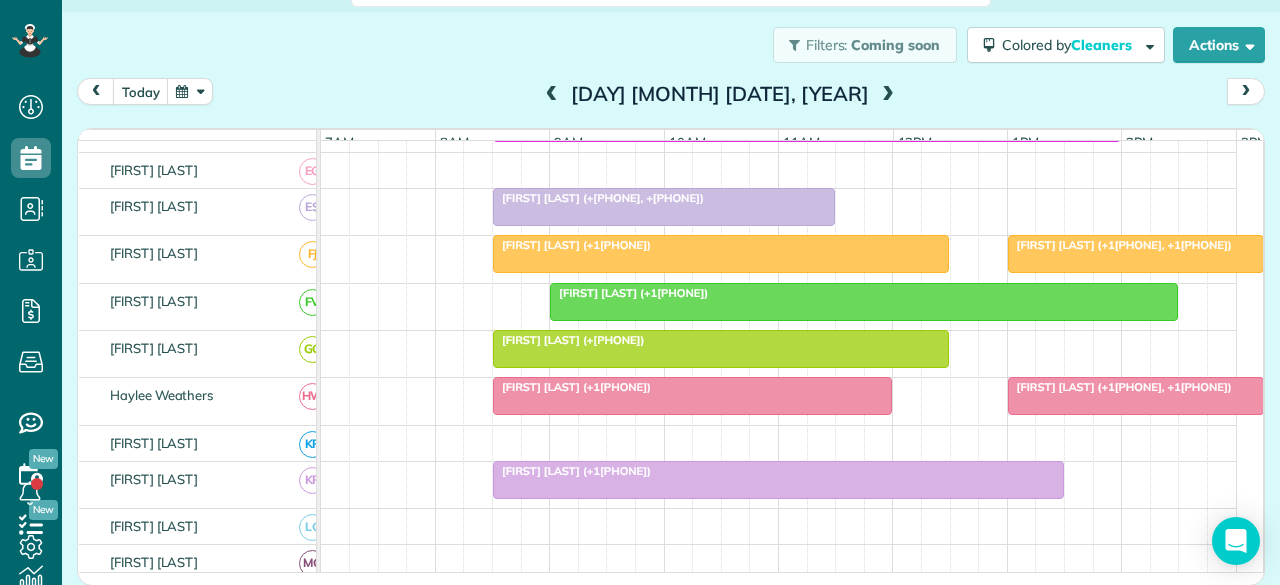 click on "[FIRST] [LAST] (+1[PHONE], +1[PHONE])" at bounding box center [1120, 387] 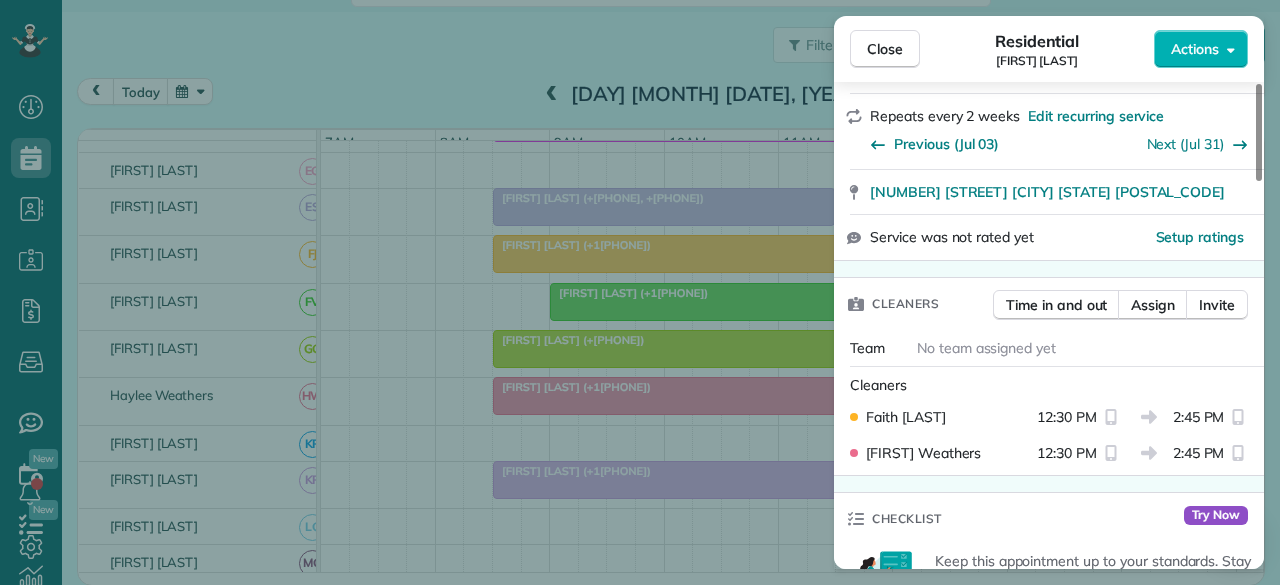 scroll, scrollTop: 400, scrollLeft: 0, axis: vertical 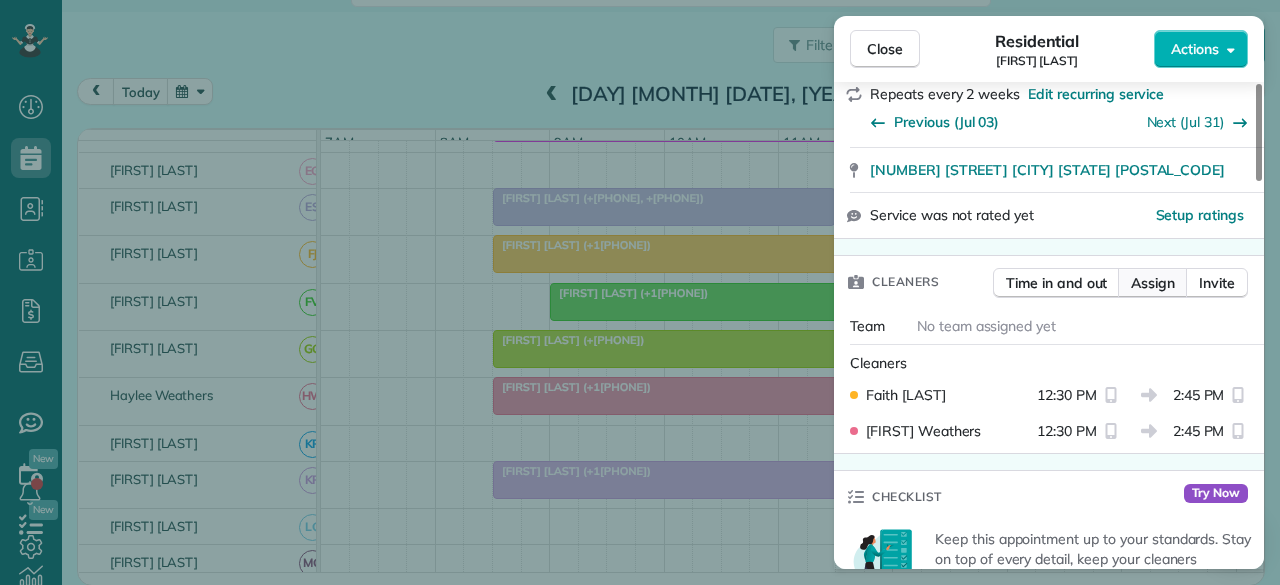 click on "Assign" at bounding box center [1153, 283] 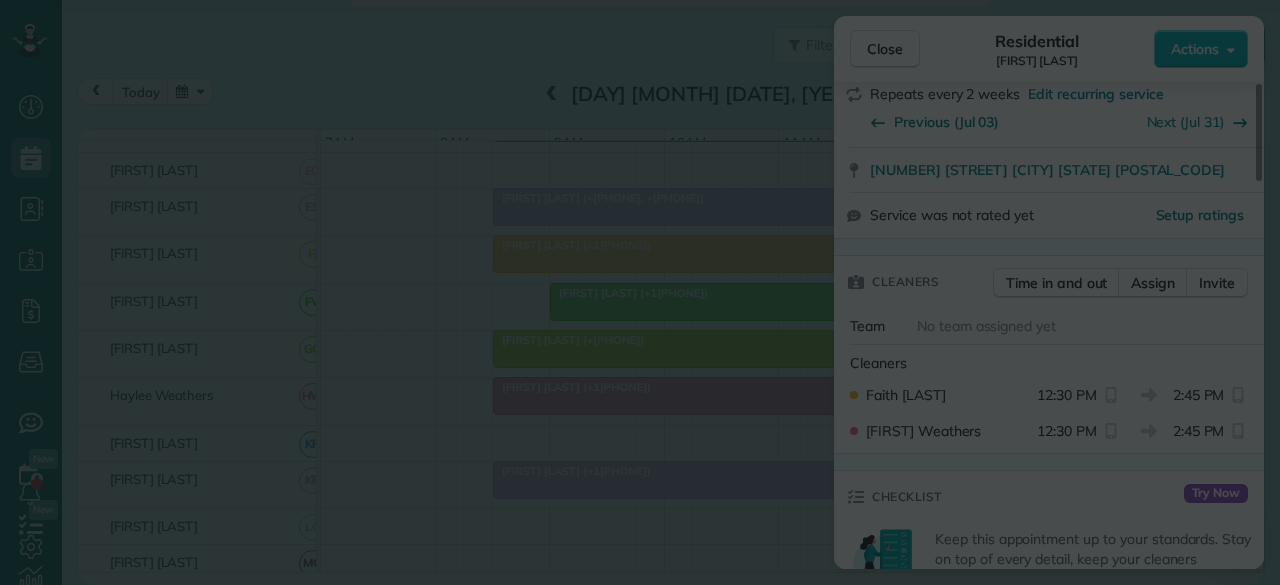 scroll, scrollTop: 0, scrollLeft: 0, axis: both 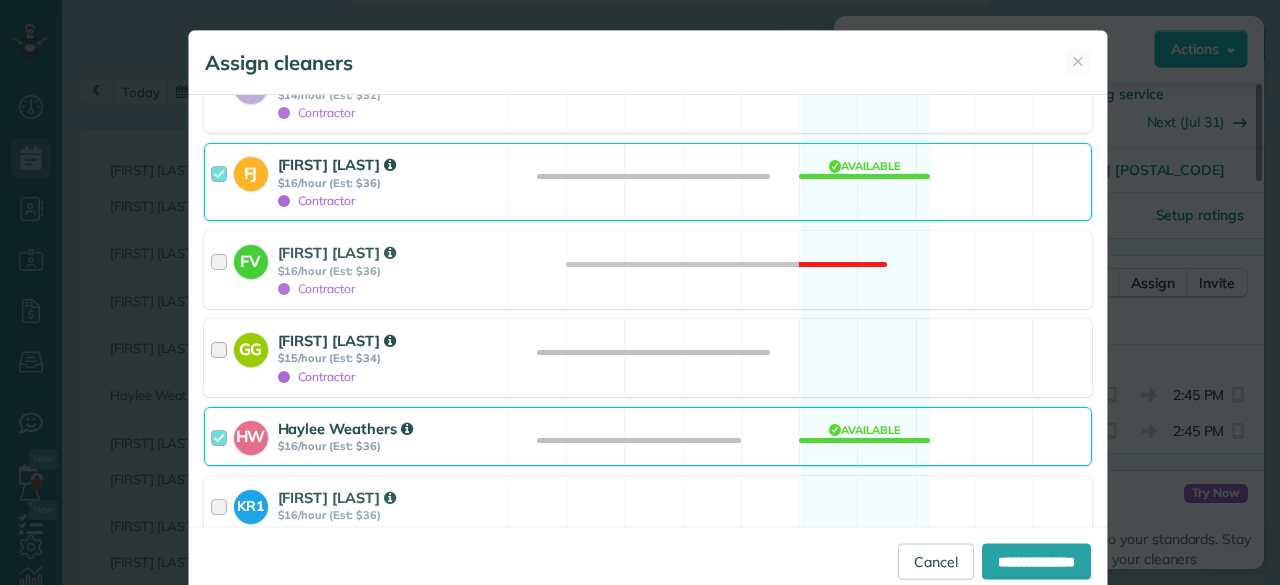 click on "[FIRST] [LAST]" at bounding box center [337, 340] 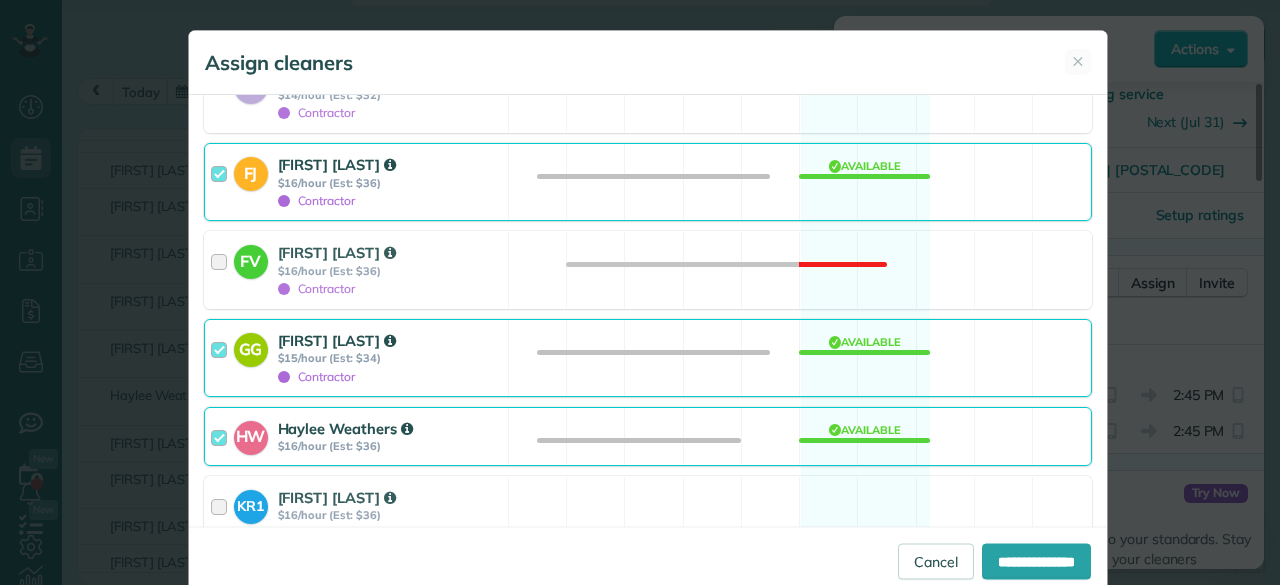 click on "Haylee Weathers" at bounding box center [345, 428] 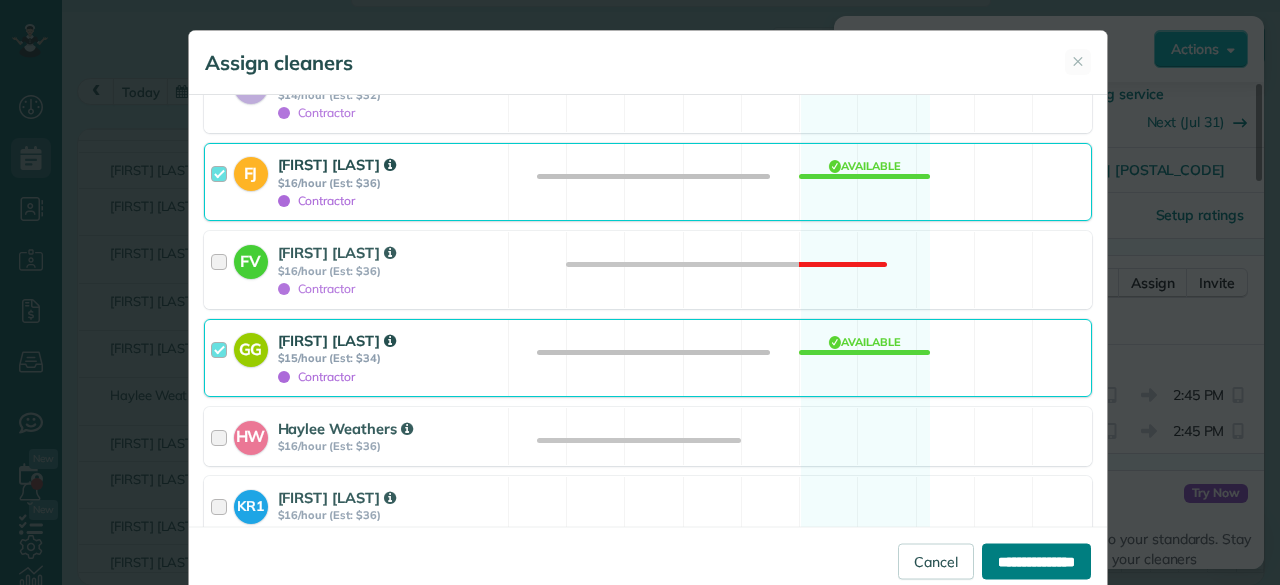 click on "**********" at bounding box center (1036, 561) 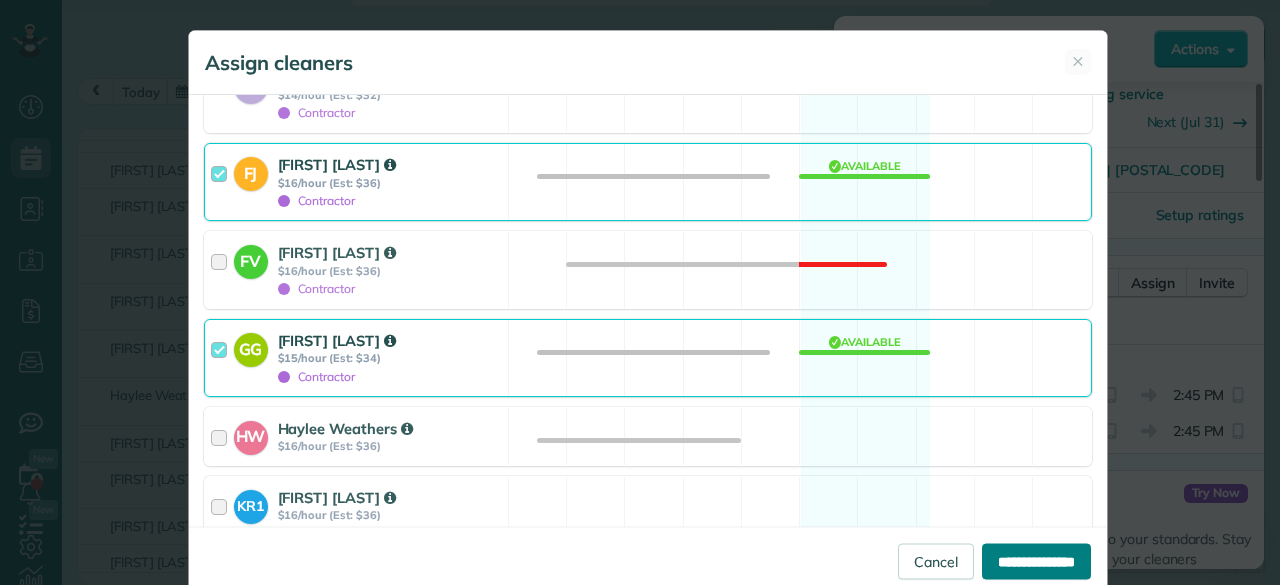 type on "**********" 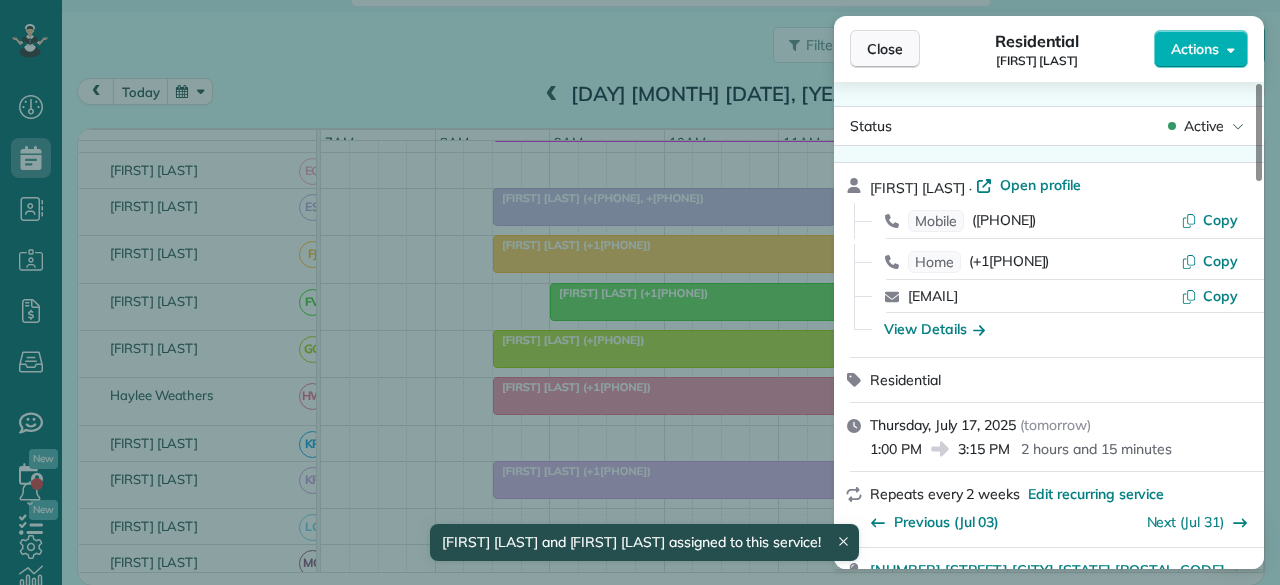 click on "Close" at bounding box center (885, 49) 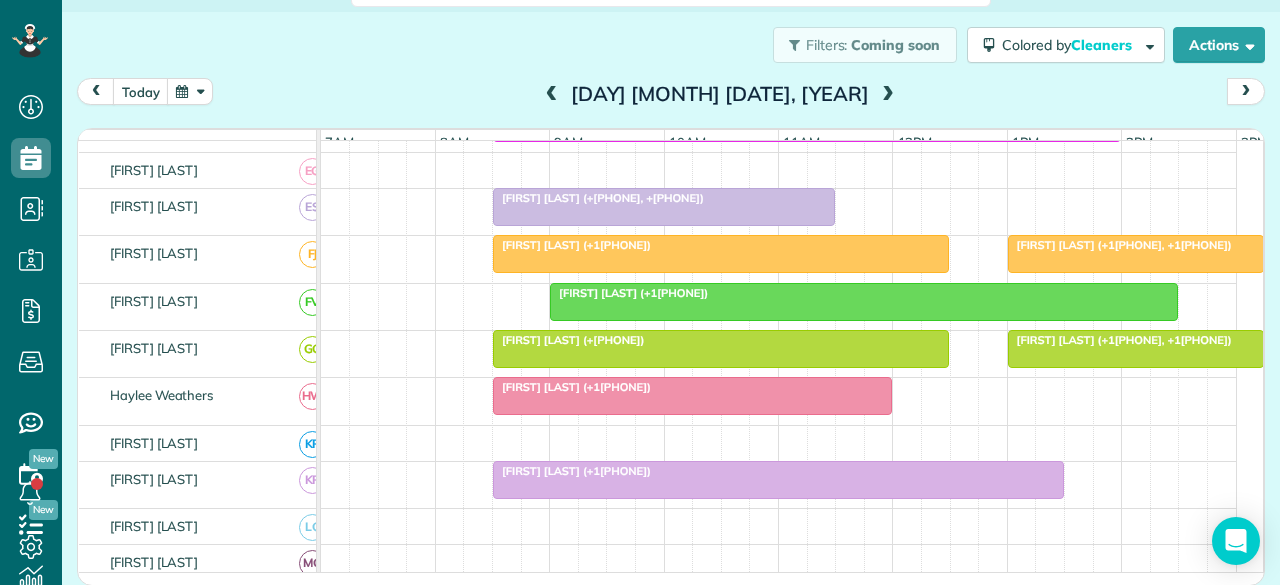 scroll, scrollTop: 688, scrollLeft: 0, axis: vertical 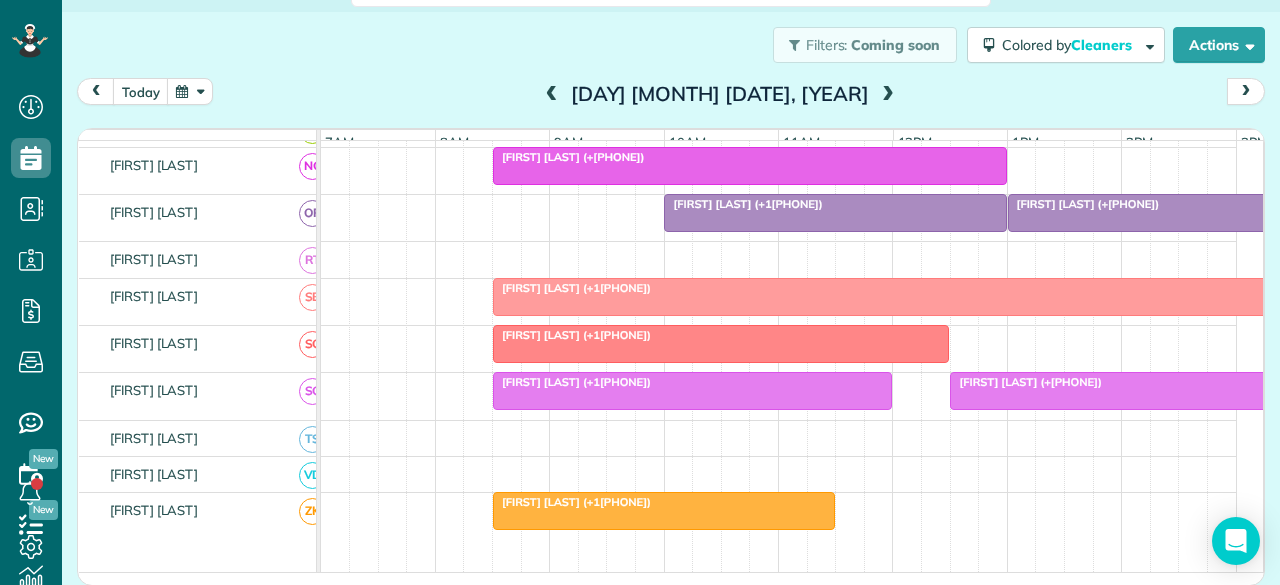 click at bounding box center (978, 297) 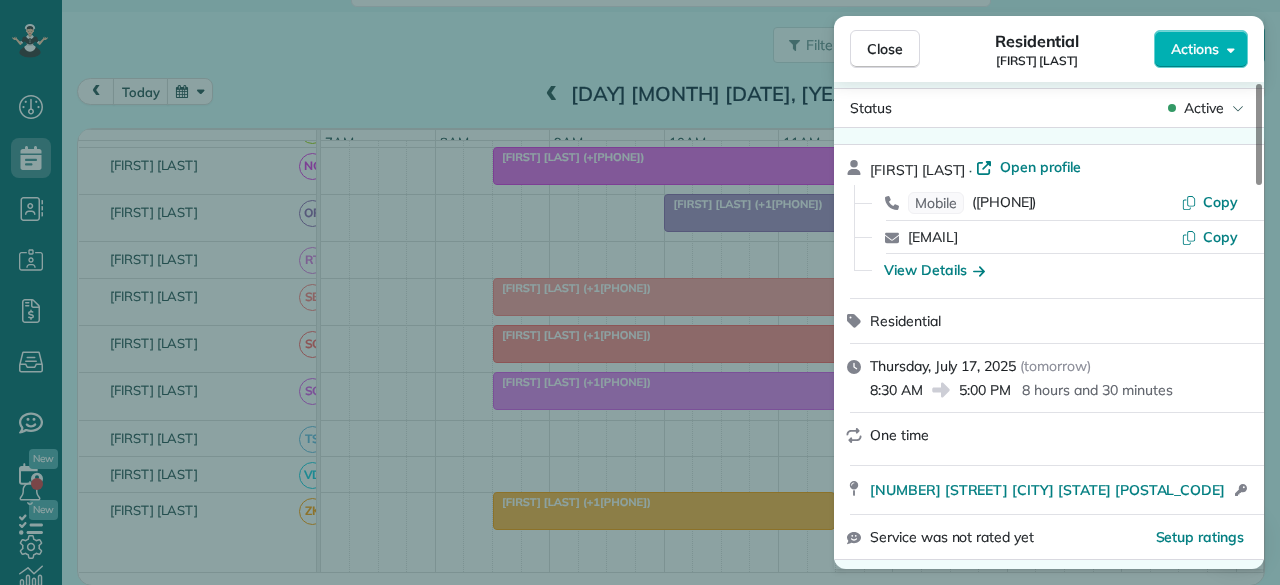 scroll, scrollTop: 0, scrollLeft: 0, axis: both 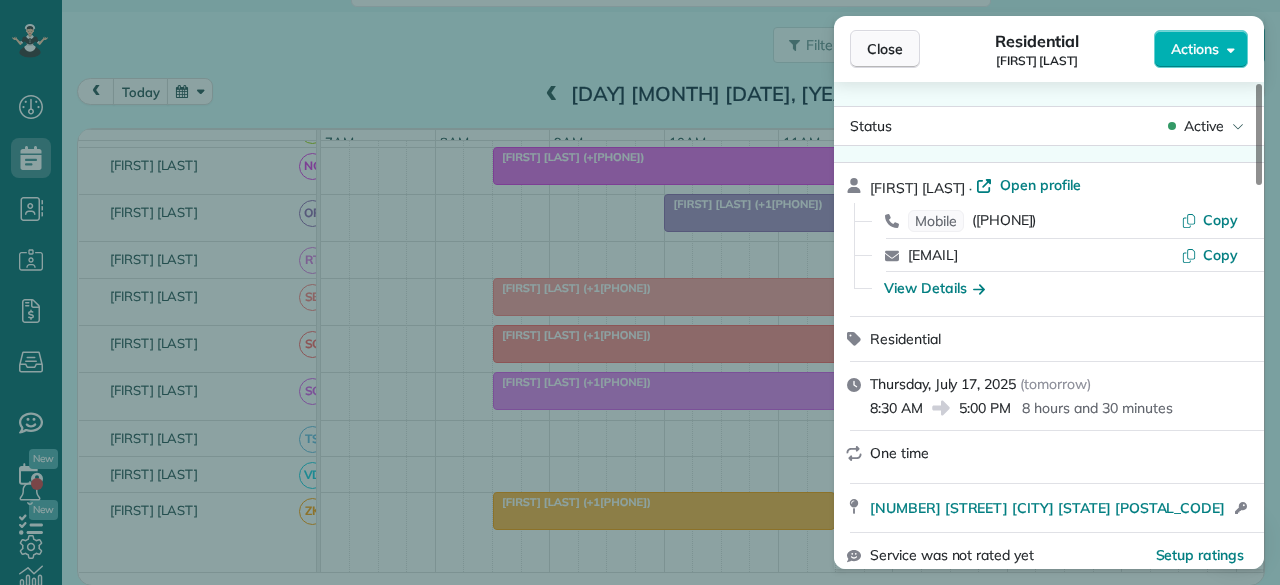 click on "Close" at bounding box center [885, 49] 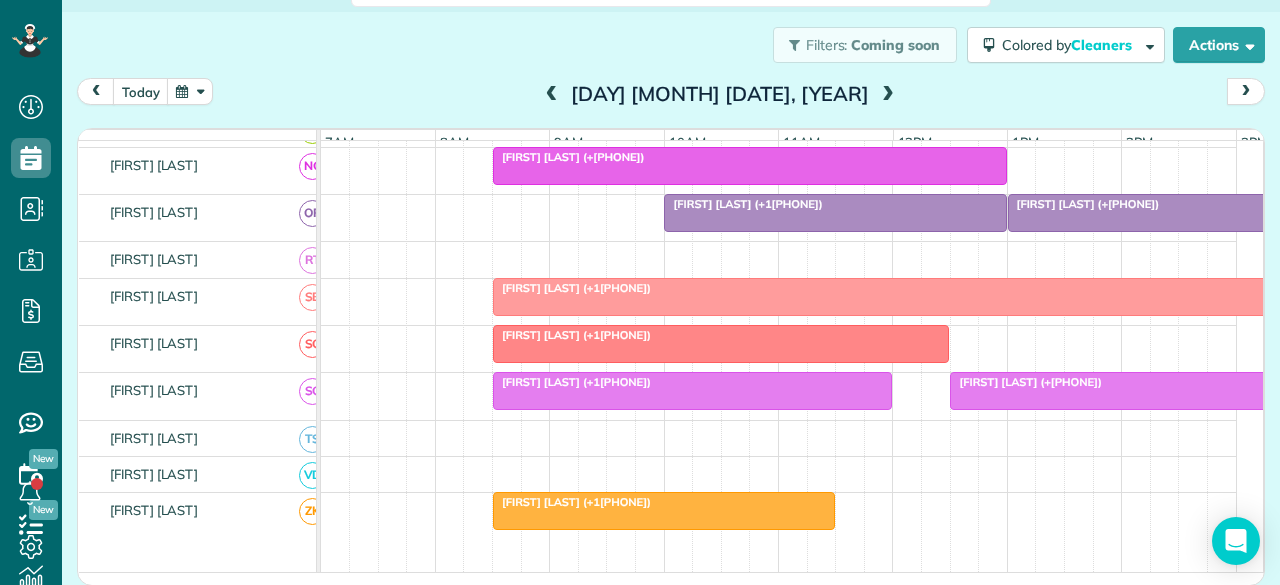 scroll, scrollTop: 1288, scrollLeft: 0, axis: vertical 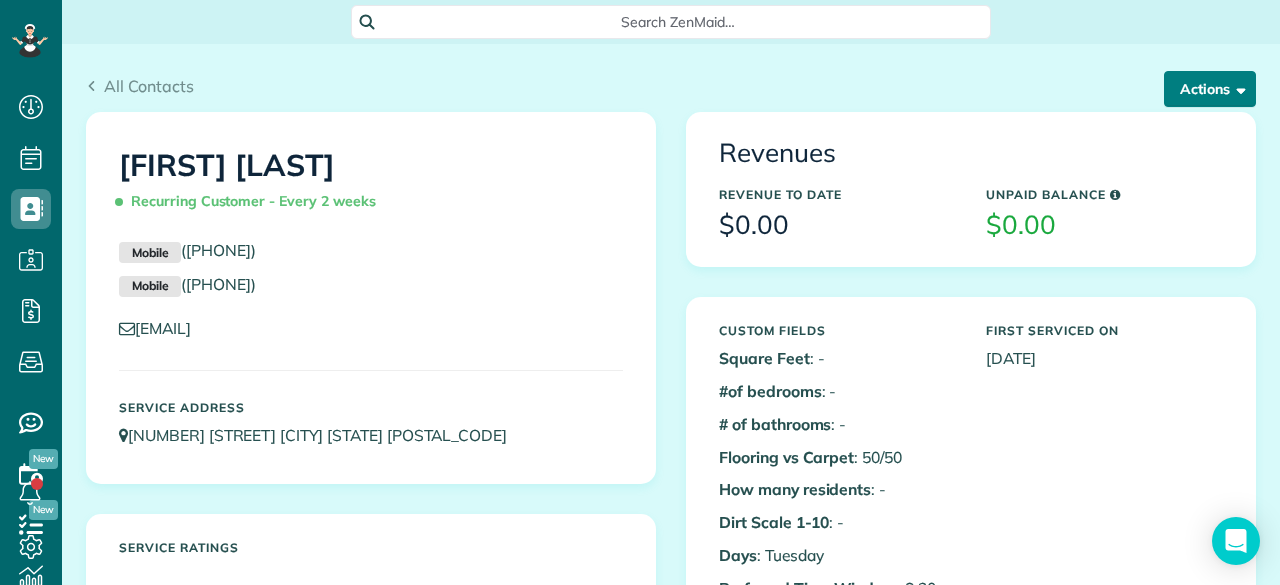 click on "Actions" at bounding box center (1210, 89) 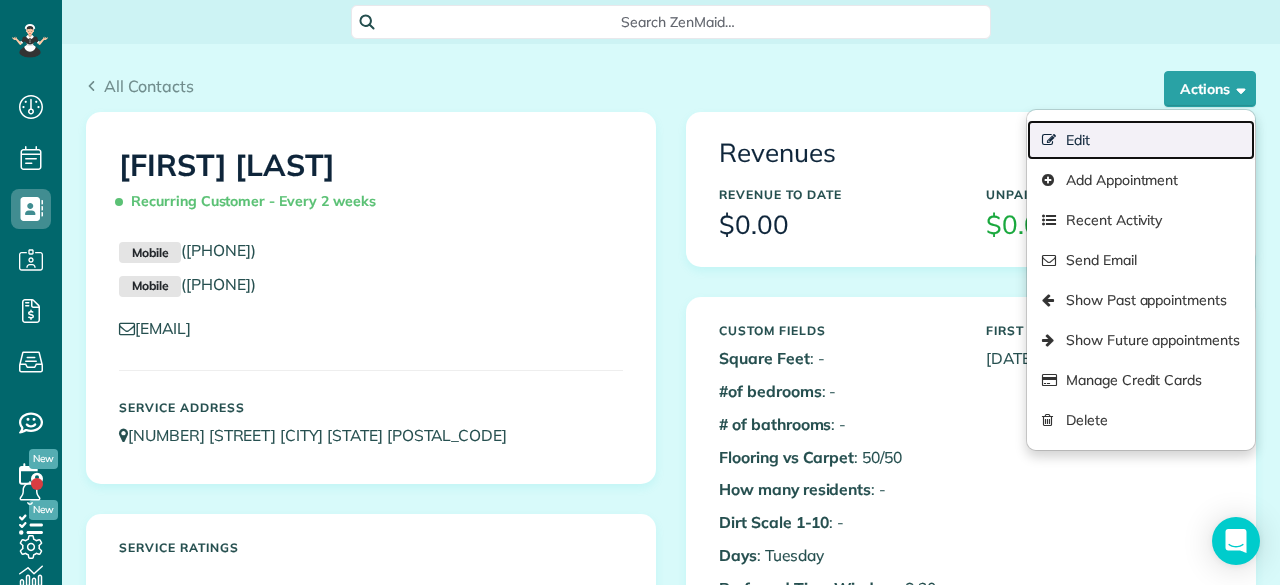 click on "Edit" at bounding box center [1141, 140] 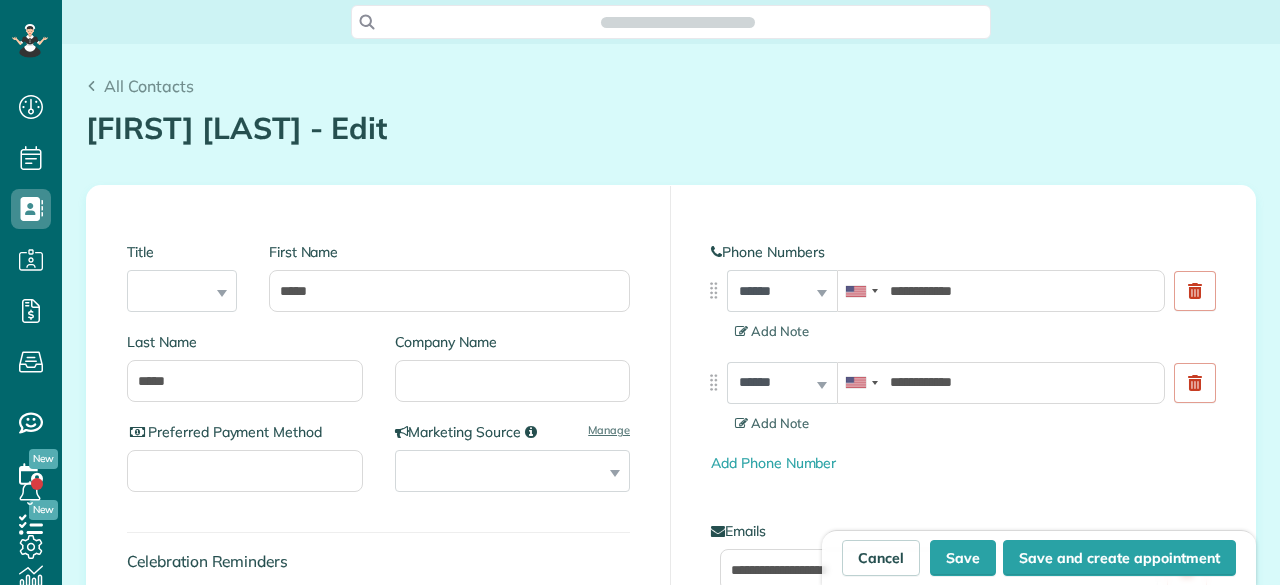 scroll, scrollTop: 0, scrollLeft: 0, axis: both 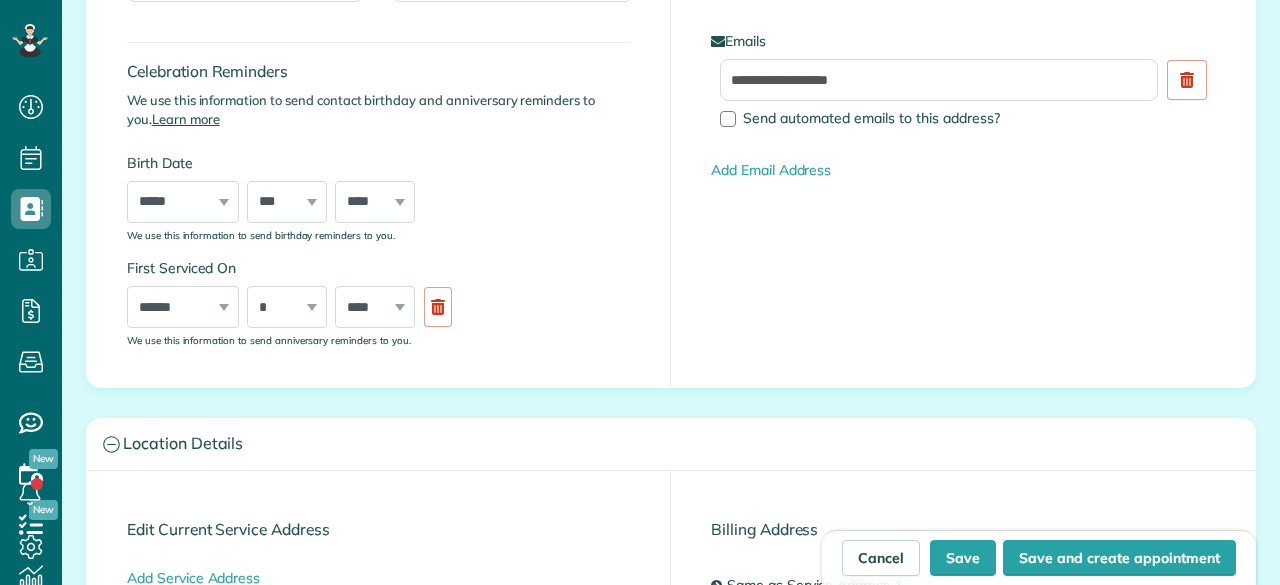 type on "**********" 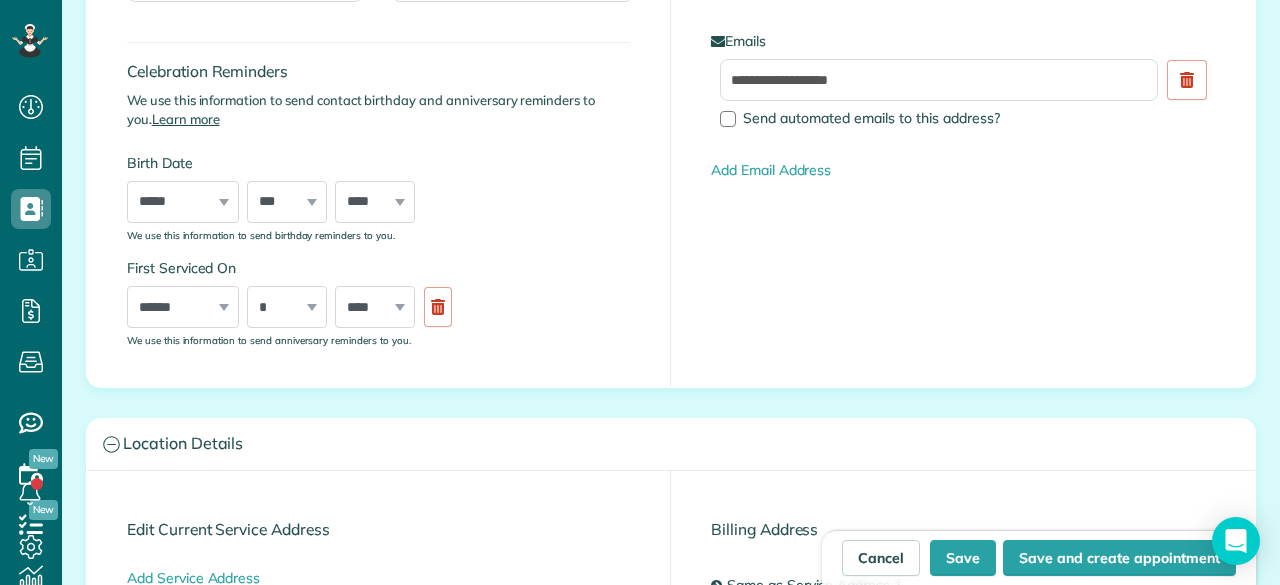 scroll, scrollTop: 585, scrollLeft: 62, axis: both 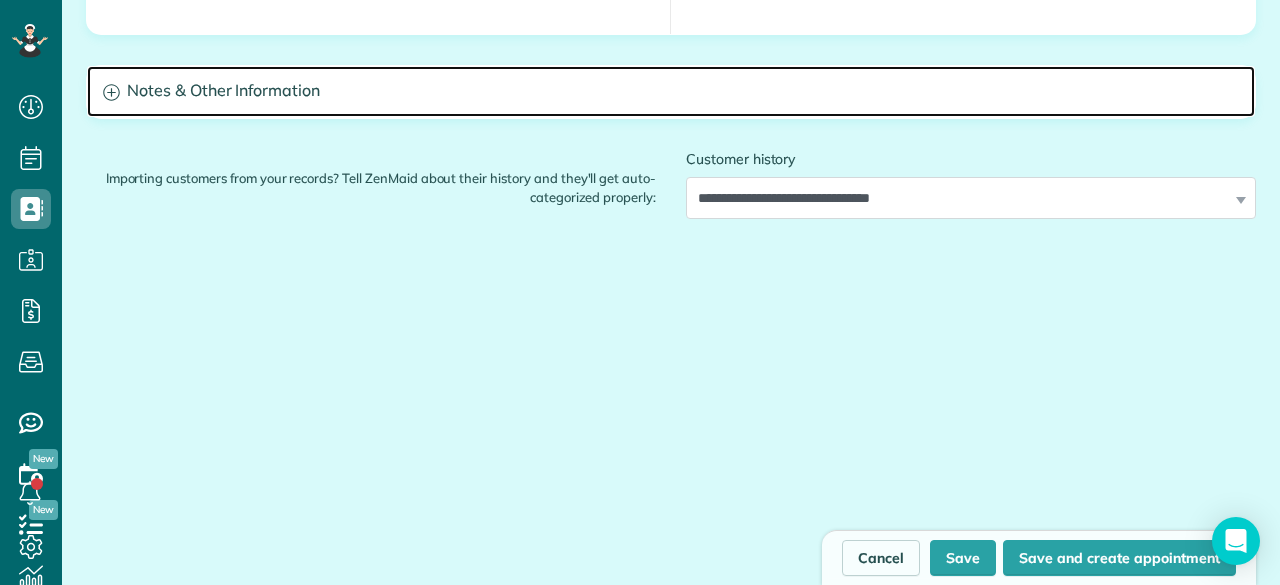 click on "Notes & Other Information" at bounding box center [671, 91] 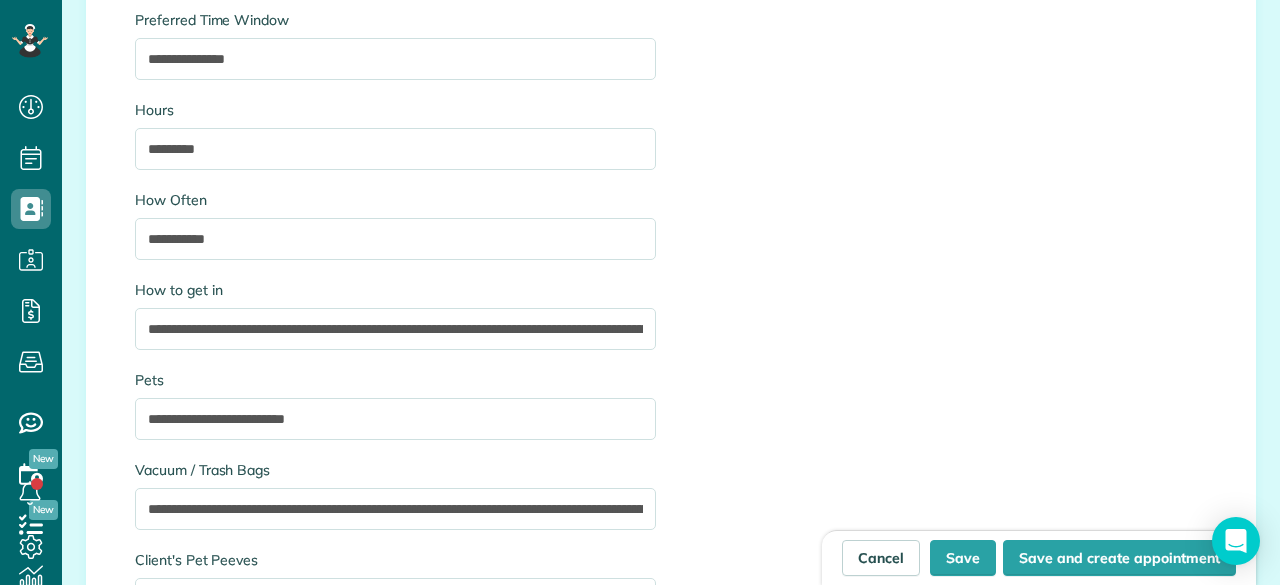scroll, scrollTop: 2600, scrollLeft: 0, axis: vertical 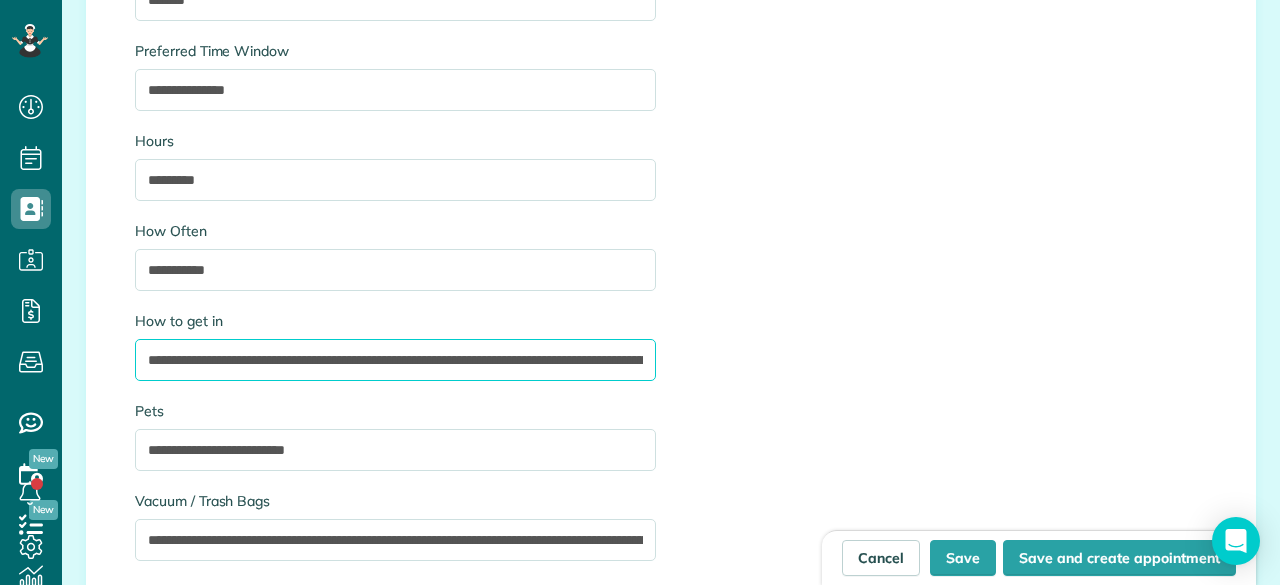 click on "**********" at bounding box center [395, 360] 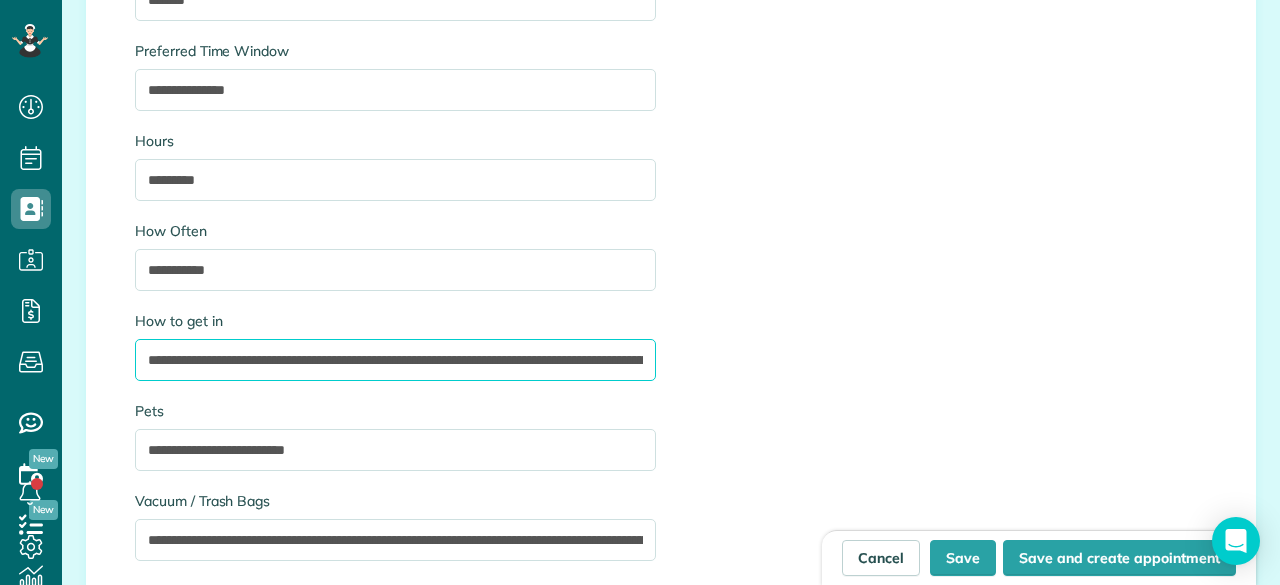 click on "**********" at bounding box center (395, 360) 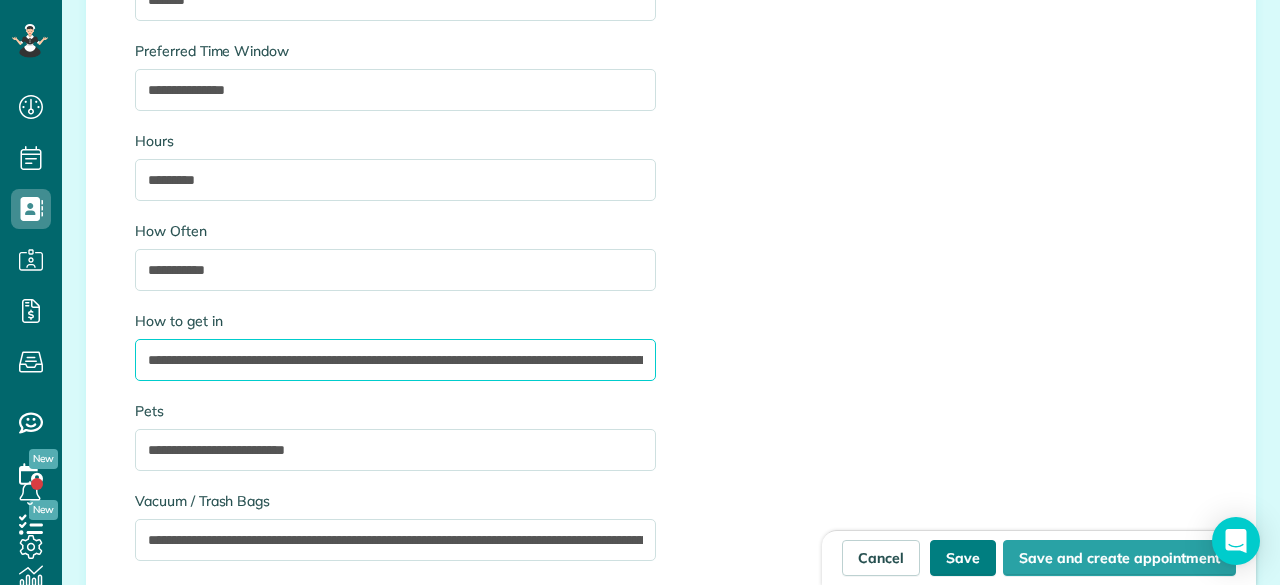 type on "**********" 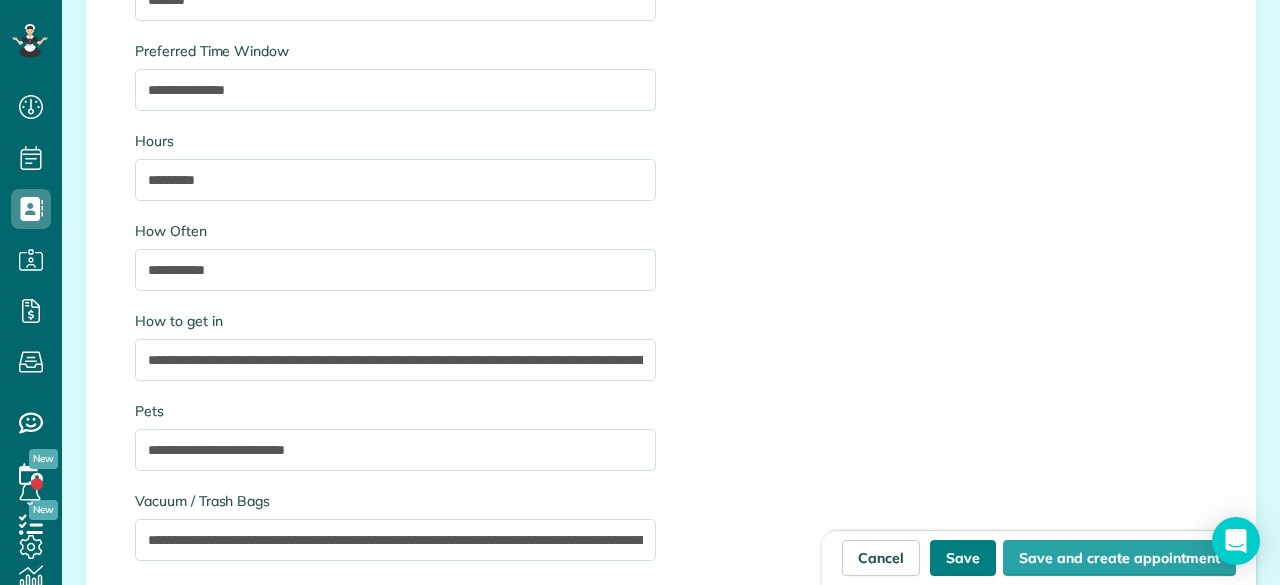 click on "Save" at bounding box center (963, 558) 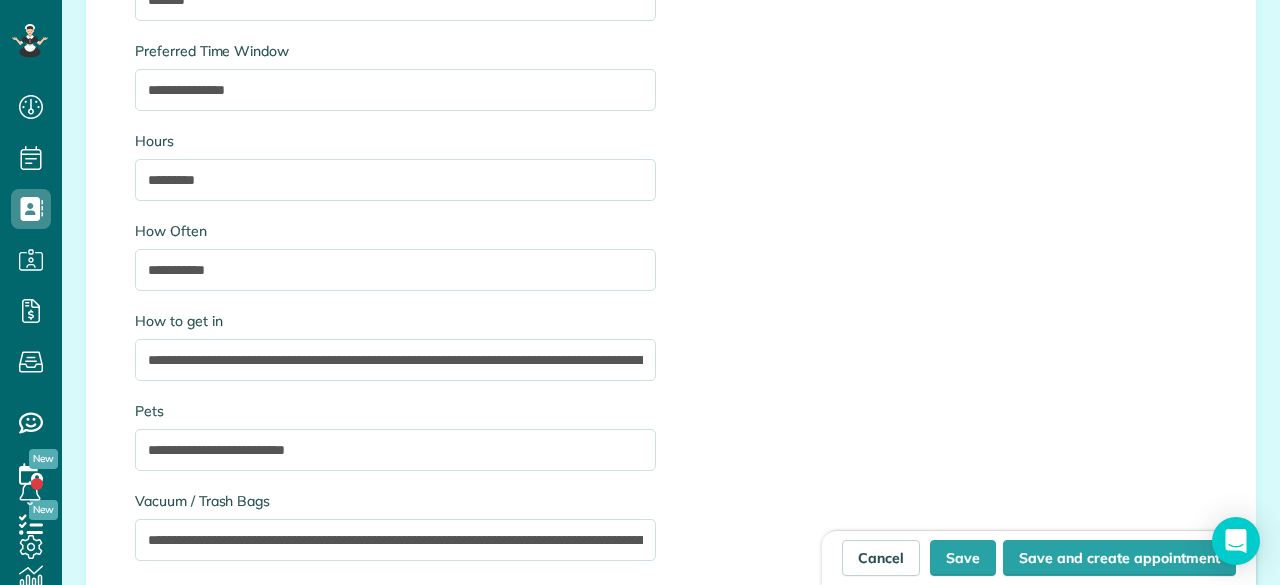 type on "**********" 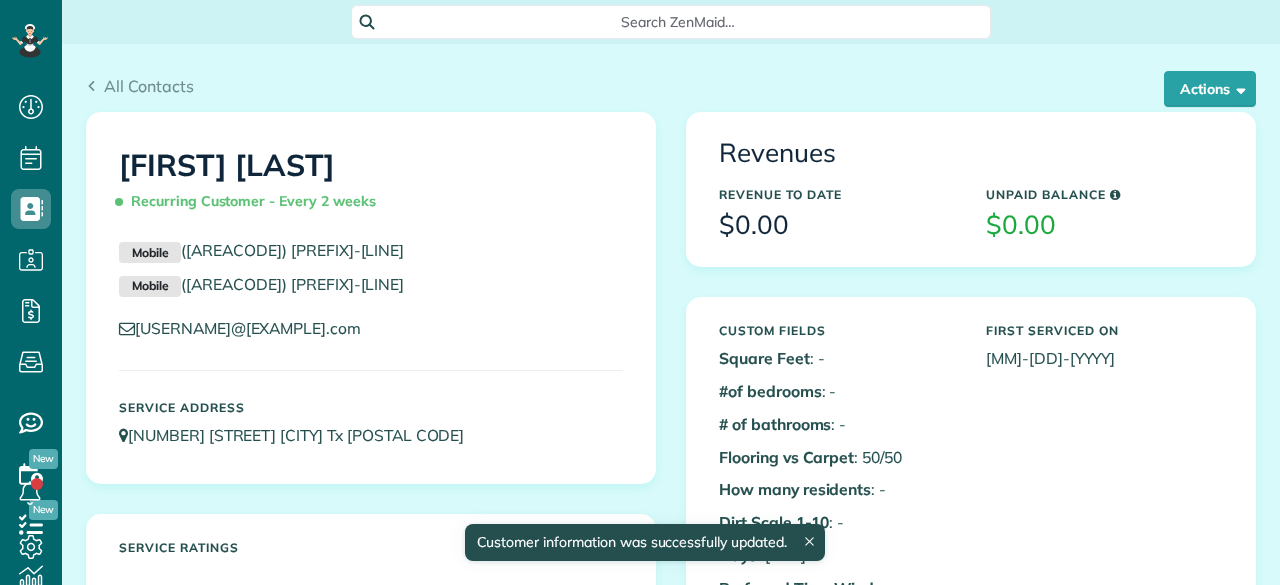 scroll, scrollTop: 0, scrollLeft: 0, axis: both 